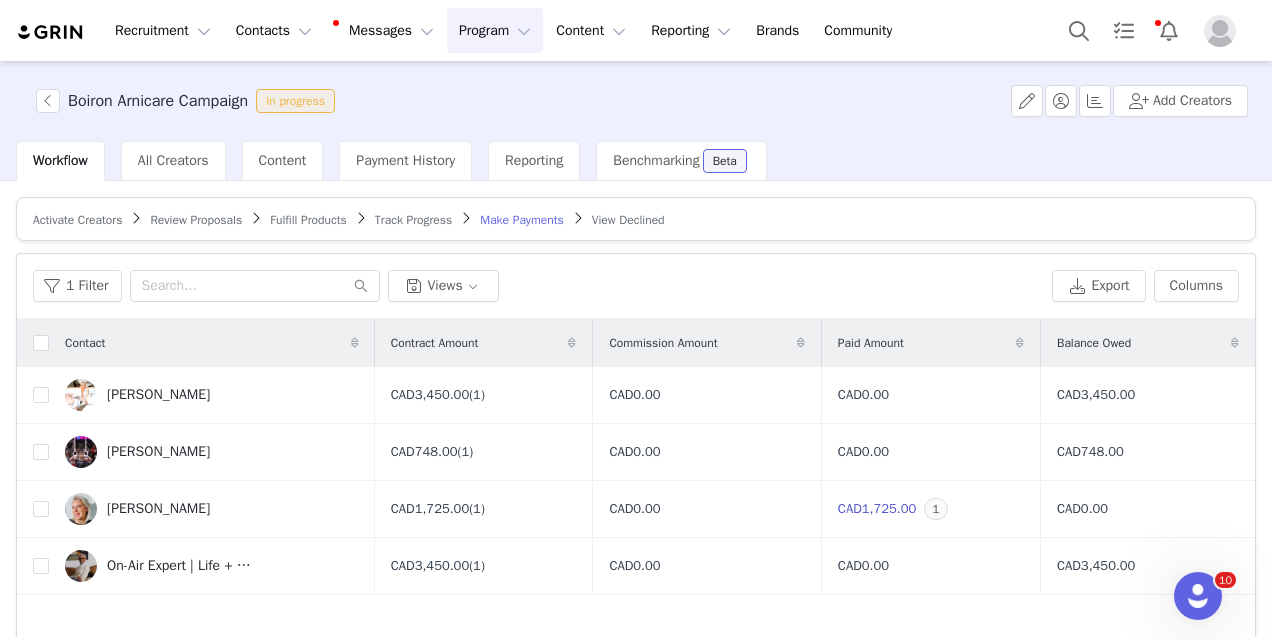 scroll, scrollTop: 0, scrollLeft: 0, axis: both 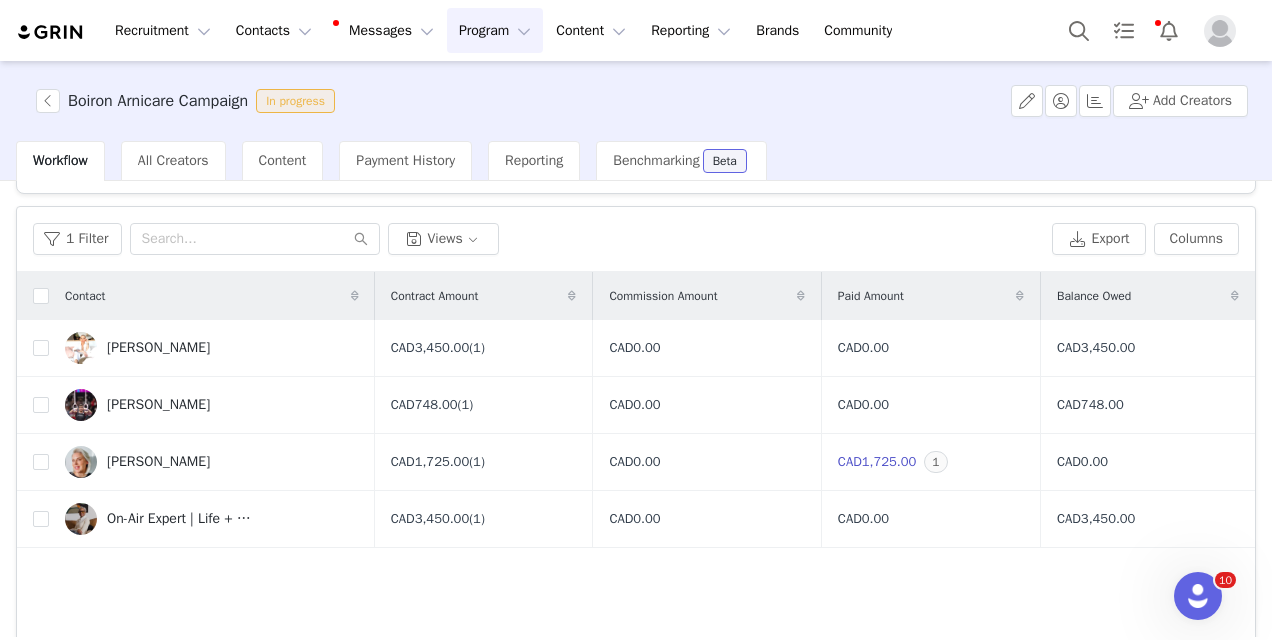 click on "Recruitment Recruitment Creator Search Curated Lists Landing Pages Web Extension AI Creator Search Beta Contacts Contacts Creators Prospects Applicants Messages Messages Dashboard Inbox 1 Templates Sequences Program Program Activations Partnerships Payments Affiliates Content Content Creator Content Media Library Social Listening Reporting Reporting Dashboard Report Builder Brands Brands Community Community Boiron Arnicare Campaign In progress     Add Creators Workflow All Creators Content Payment History Reporting Benchmarking Beta Activate Creators Review Proposals Fulfill Products Track Progress Make Payments View Declined  Filters   Filter Logic  And Or  Activated Date   ~   Content Date   ~   Last Payment Date   Owner  Select  Contact Tag  Select    Relationship Stage  Select  Archived  Select No  Balance Owed  $    Advanced Filters   + Add Field  Apply Filters Clear All 1 Filter Views     Export     Columns  Contact   Contract Amount   Commission Amount   Paid Amount   Balance Owed   (1)" at bounding box center (636, 320) 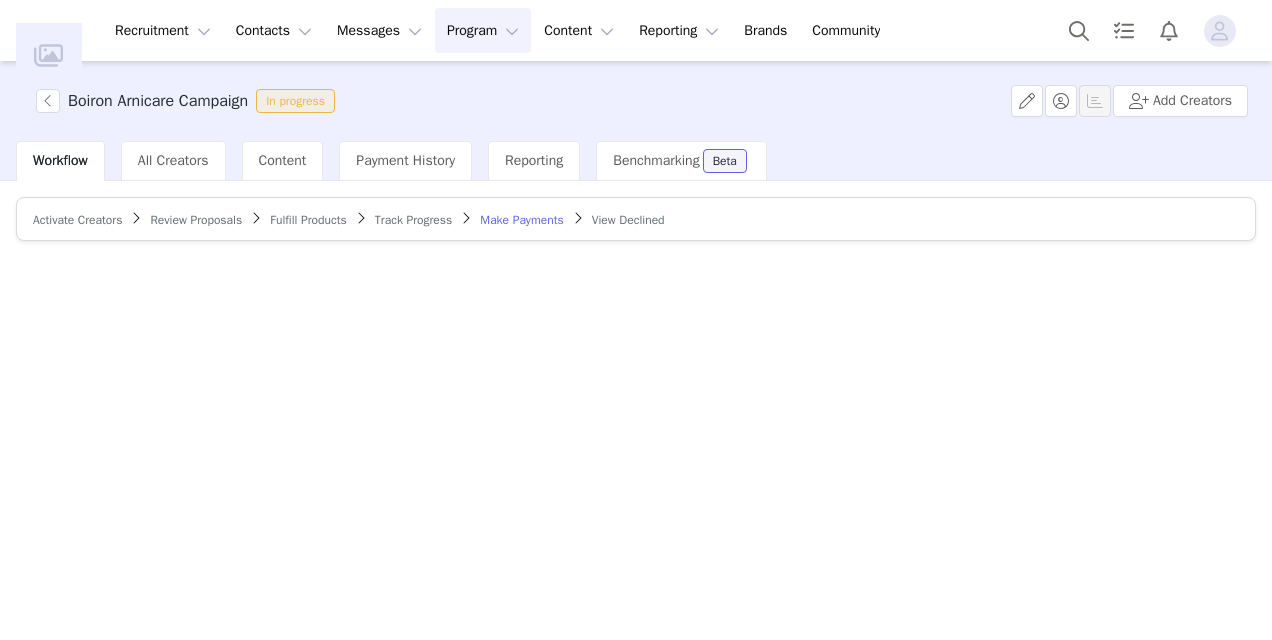 scroll, scrollTop: 0, scrollLeft: 0, axis: both 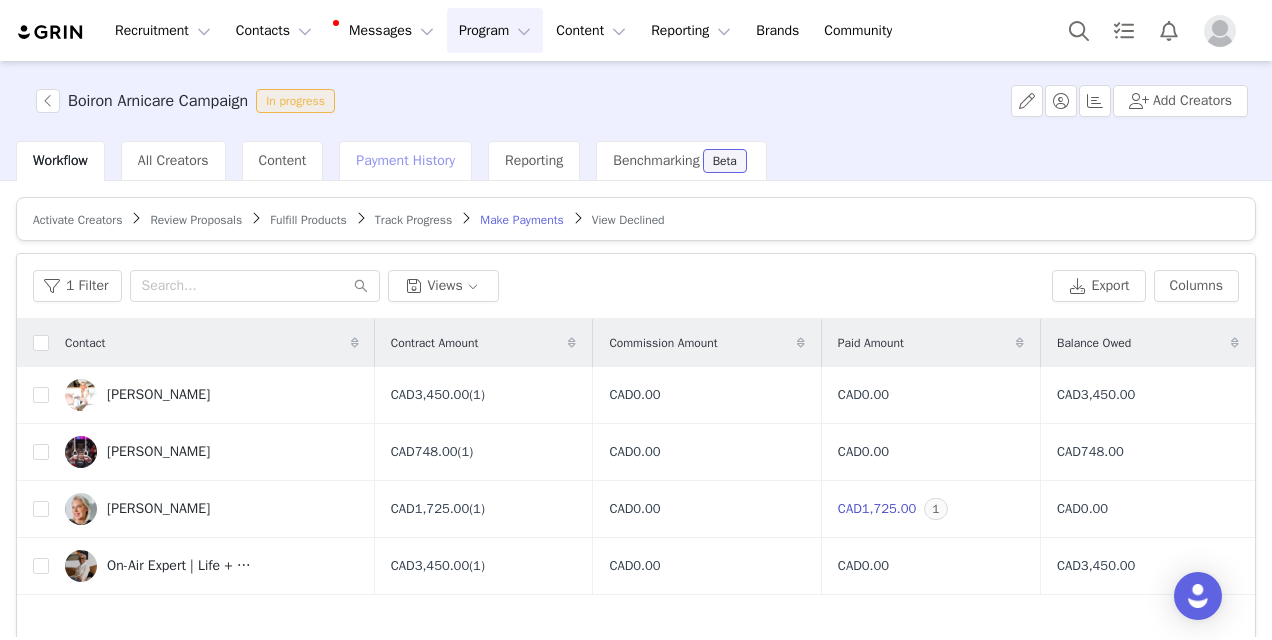 click on "Payment History" at bounding box center (405, 160) 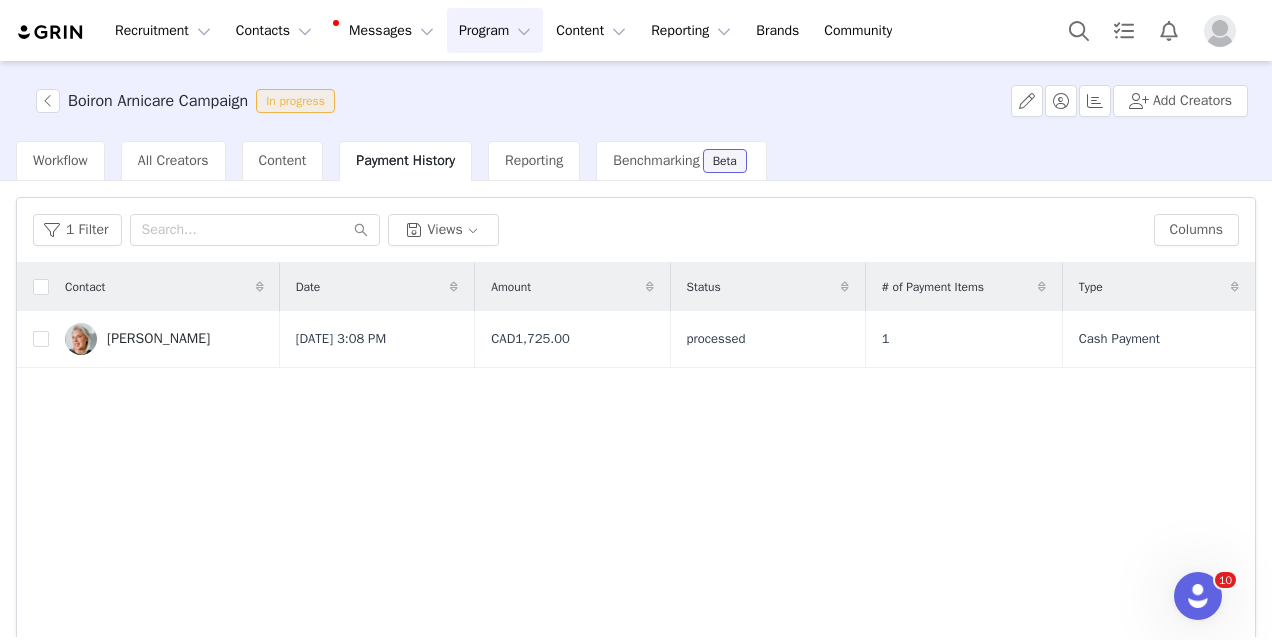scroll, scrollTop: 0, scrollLeft: 0, axis: both 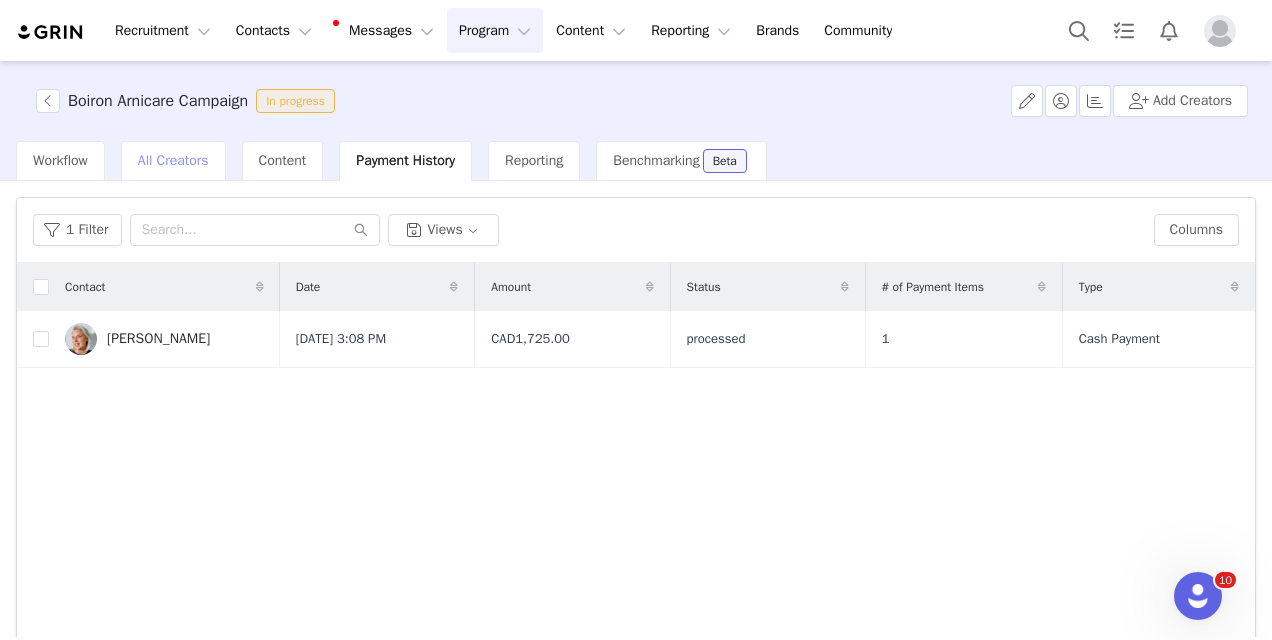 click on "All Creators" at bounding box center (173, 160) 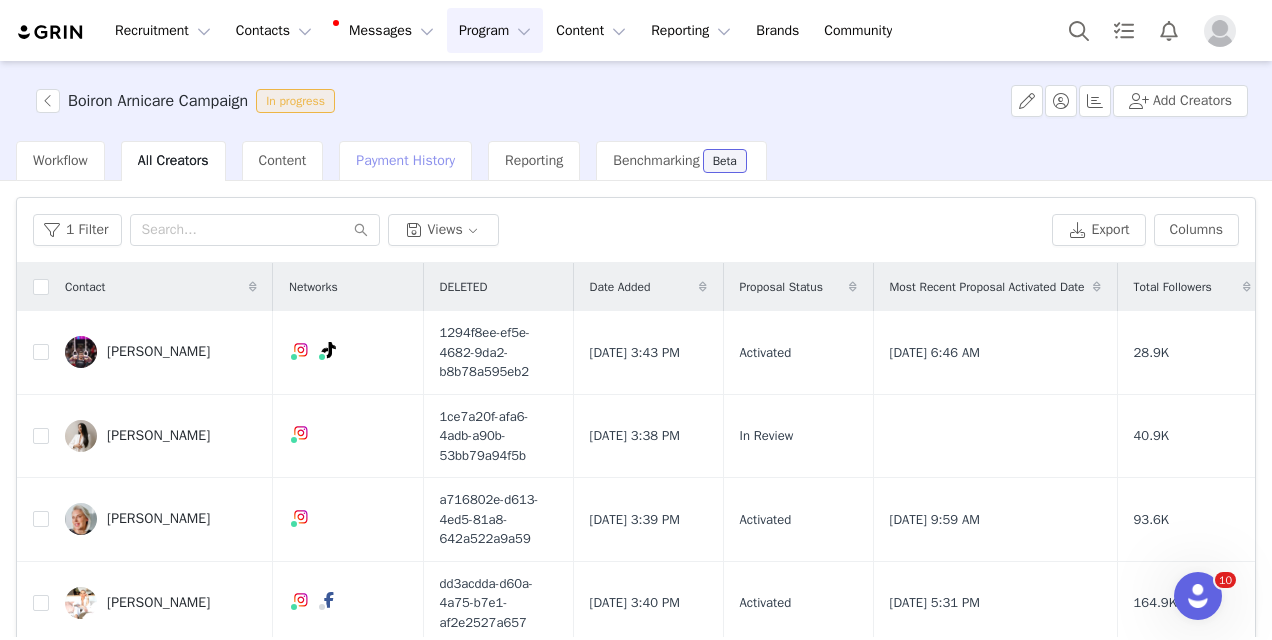 click on "Payment History" at bounding box center (405, 160) 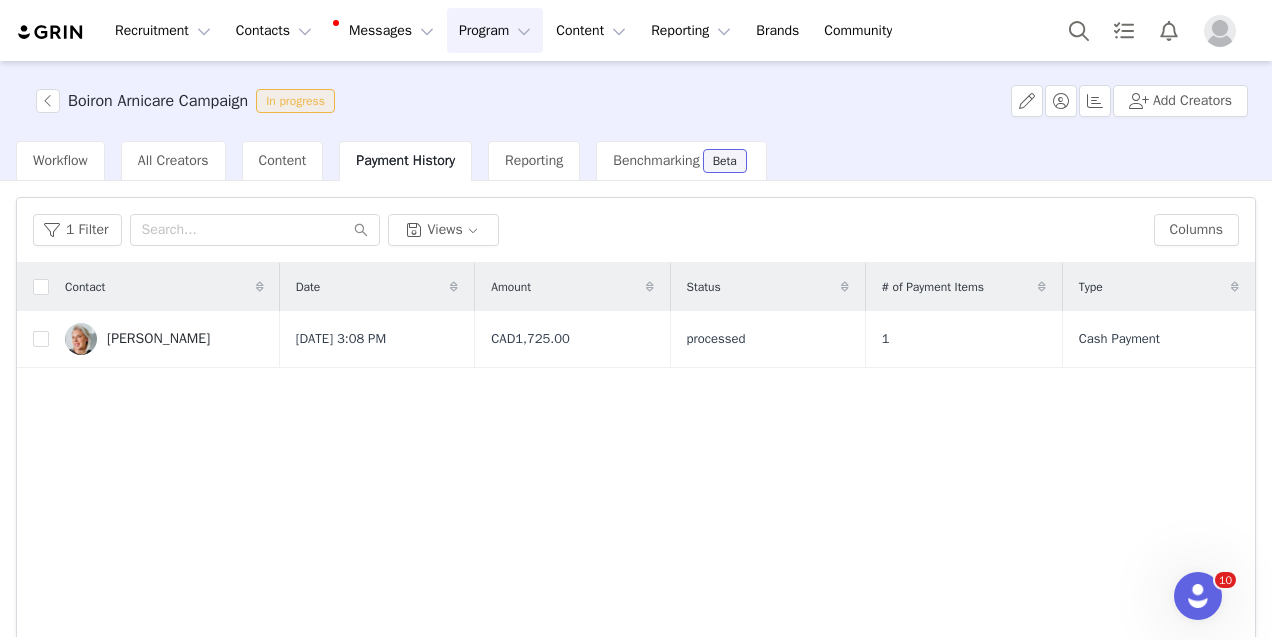 click on "Program Program" at bounding box center (495, 30) 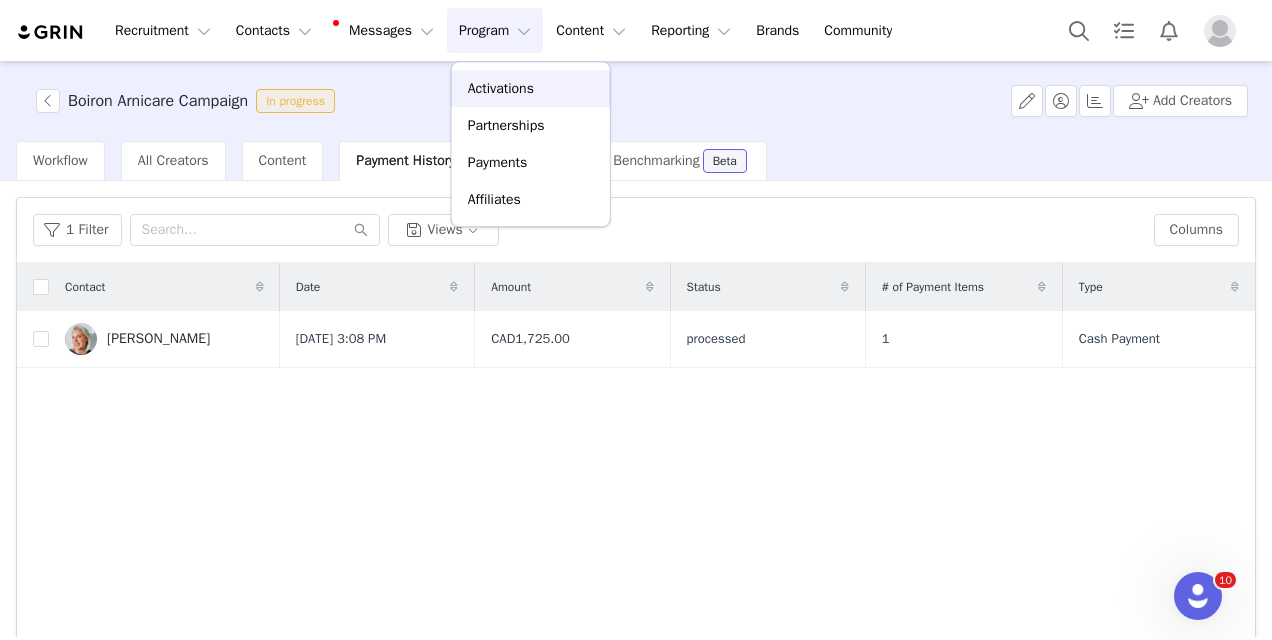 click on "Activations" at bounding box center [501, 88] 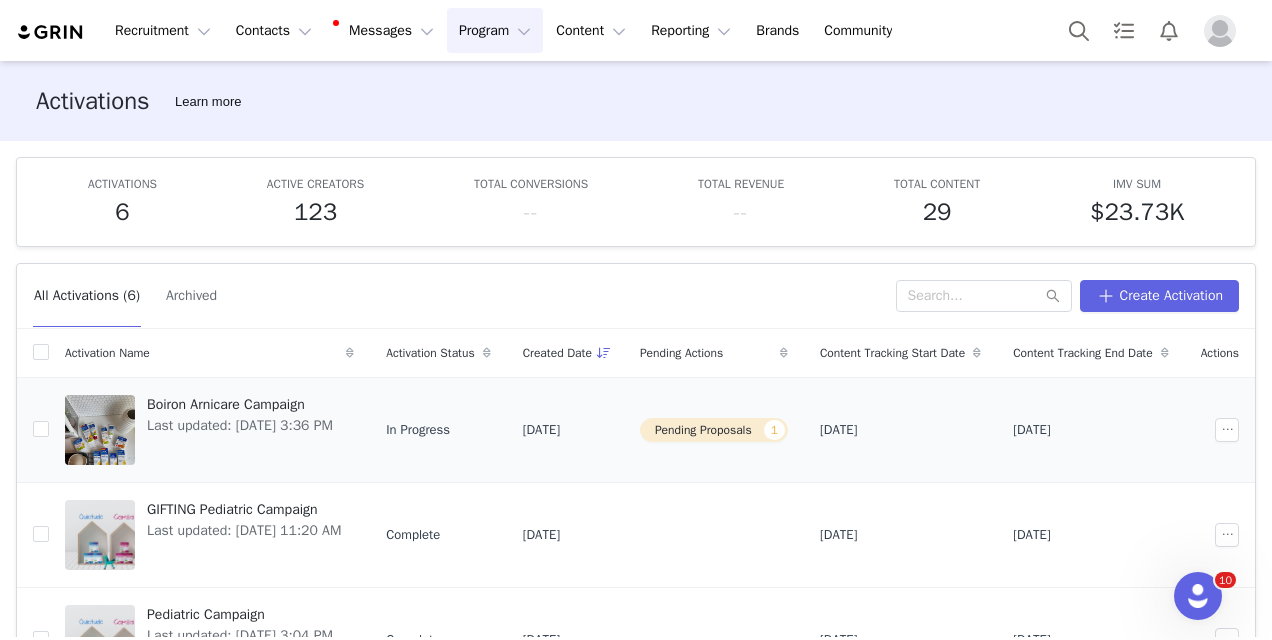 click on "Boiron Arnicare Campaign" at bounding box center [240, 404] 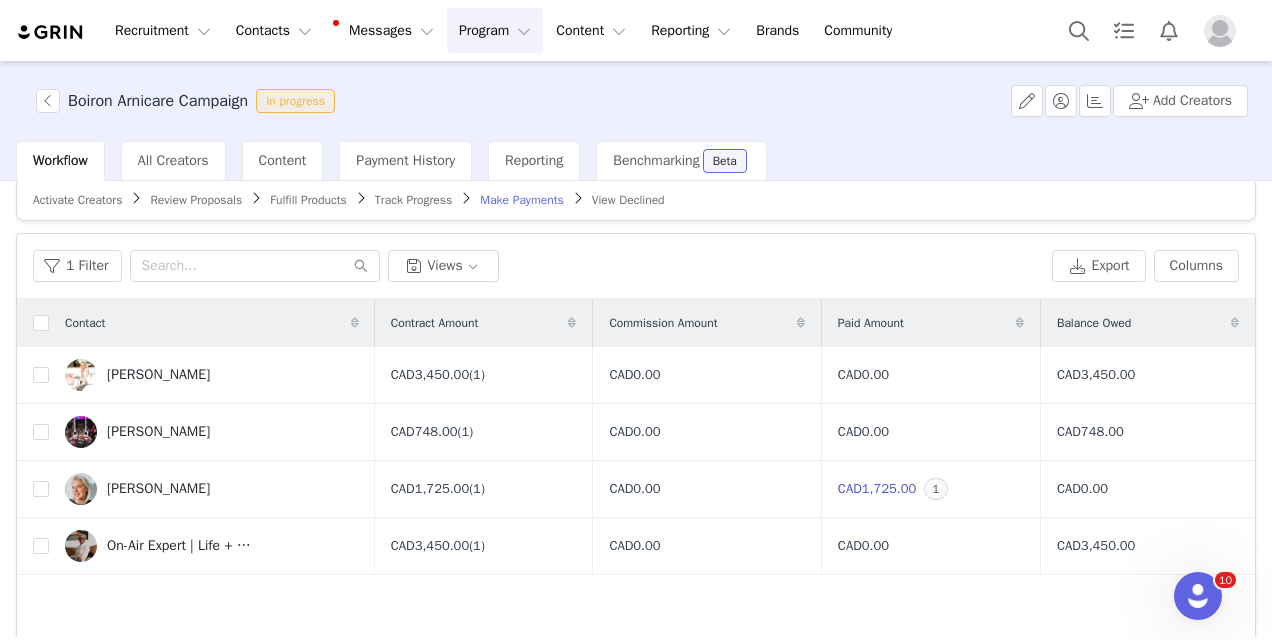 scroll, scrollTop: 0, scrollLeft: 0, axis: both 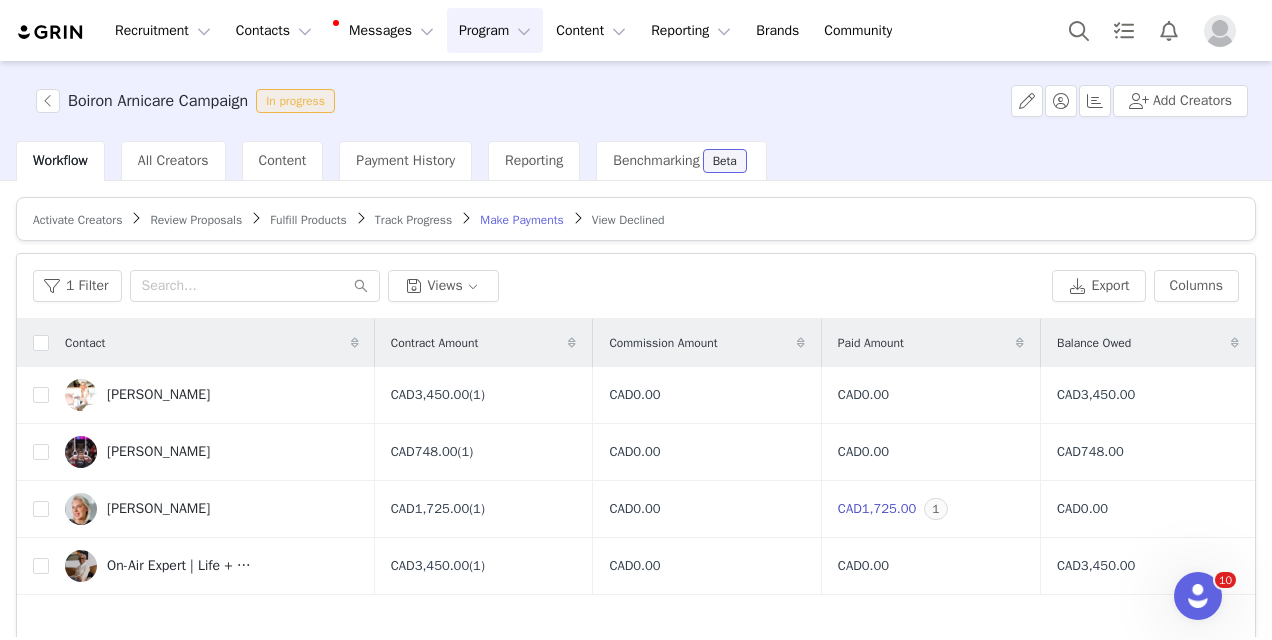 click on "Review Proposals" at bounding box center [196, 220] 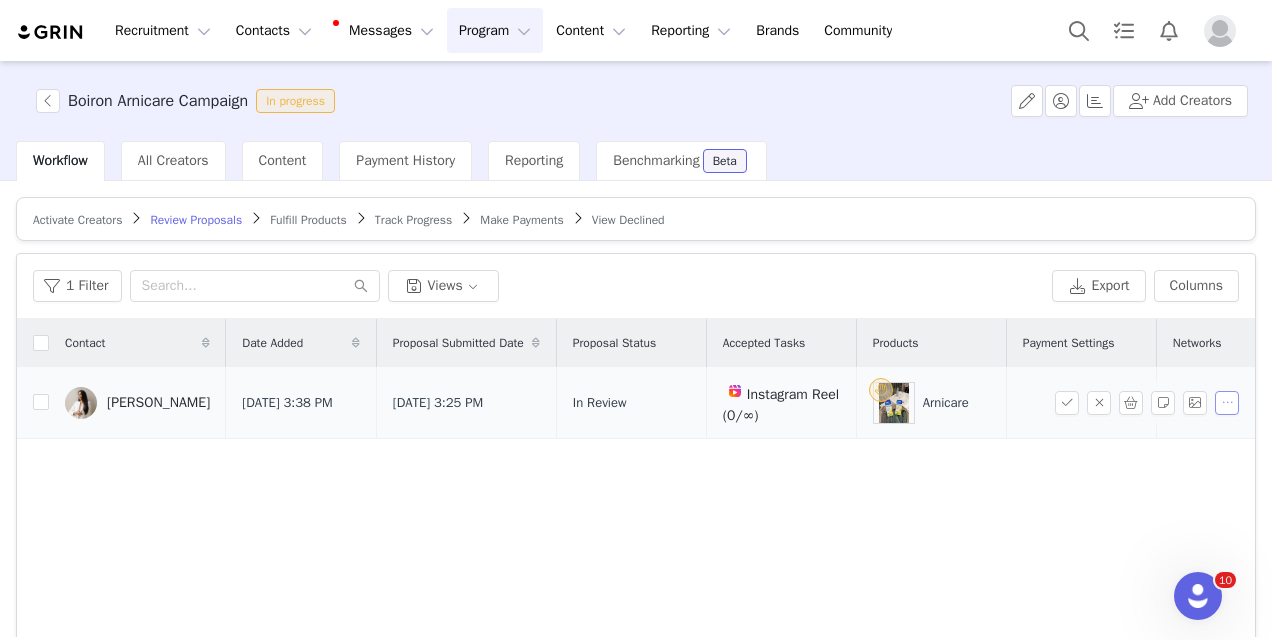 click at bounding box center (1227, 403) 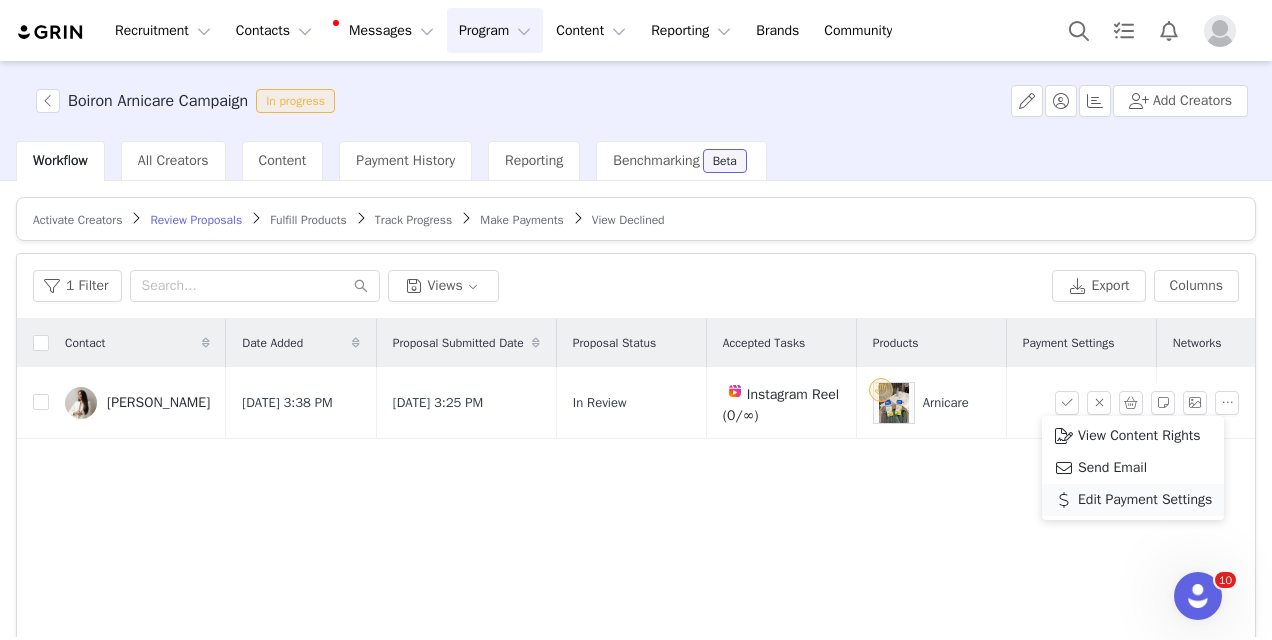 click on "Edit Payment Settings" at bounding box center (1145, 500) 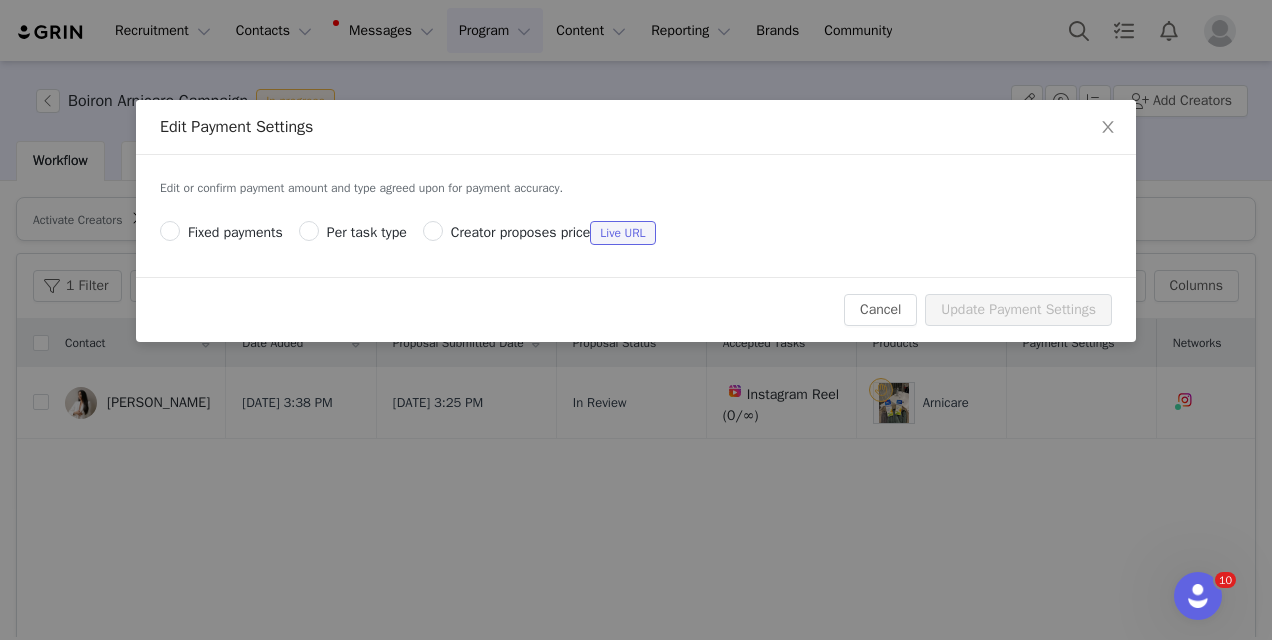 click on "Fixed payments" at bounding box center [235, 232] 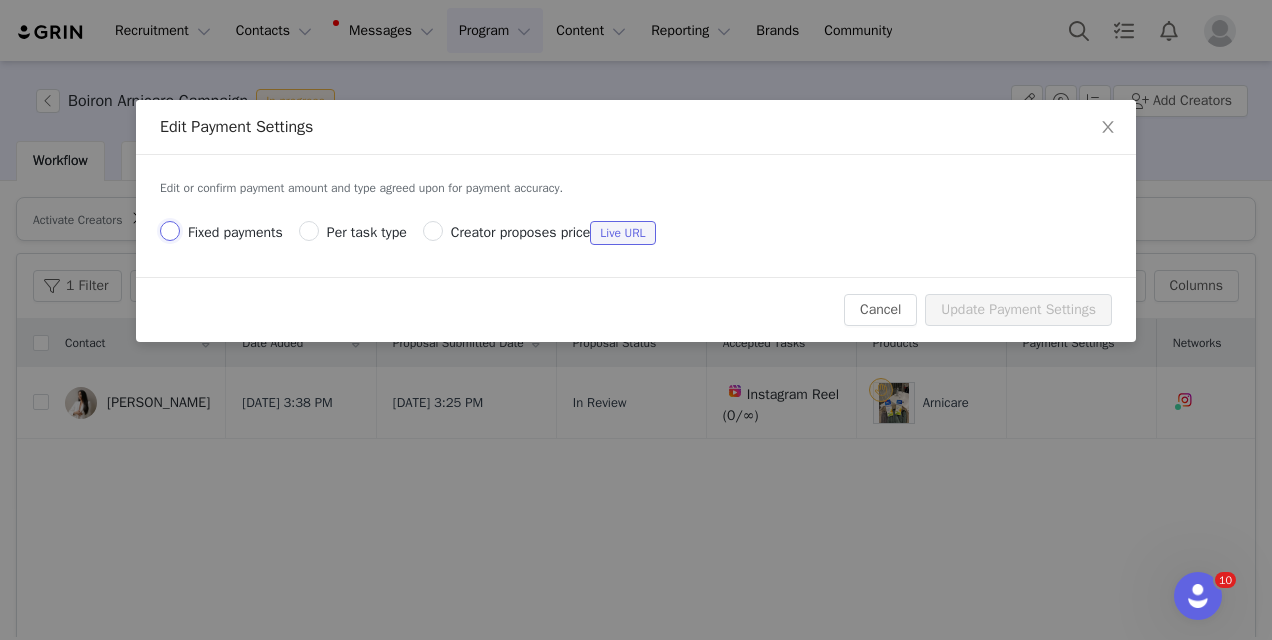 click on "Fixed payments" at bounding box center (170, 231) 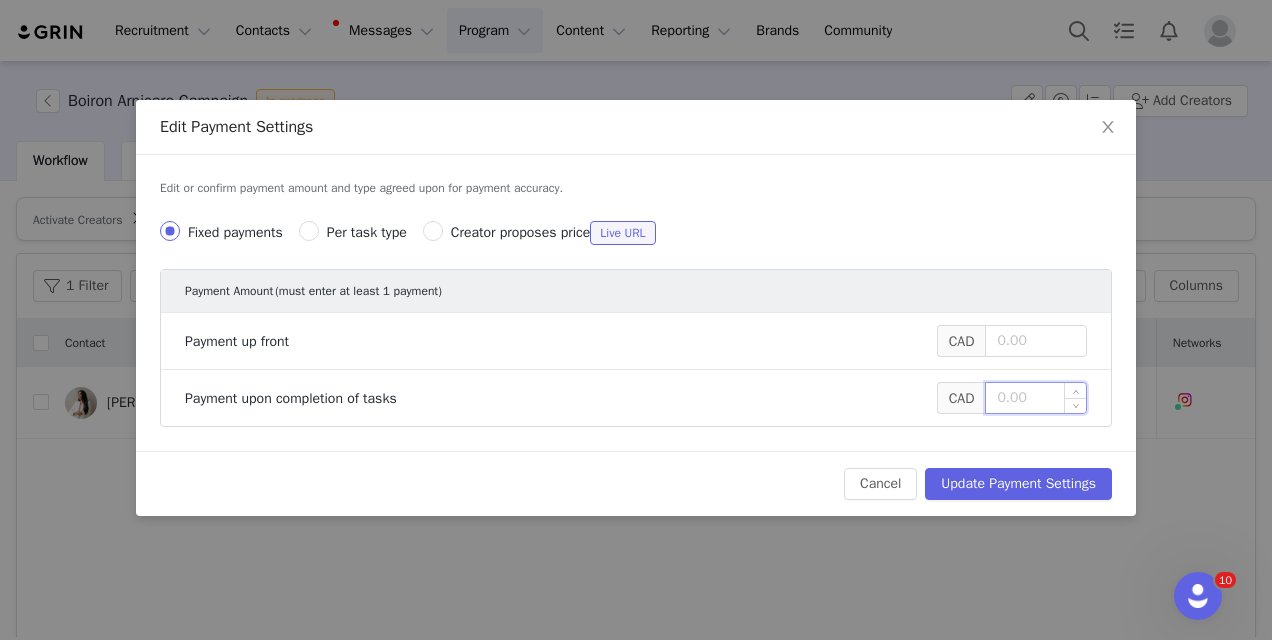 click at bounding box center [1036, 398] 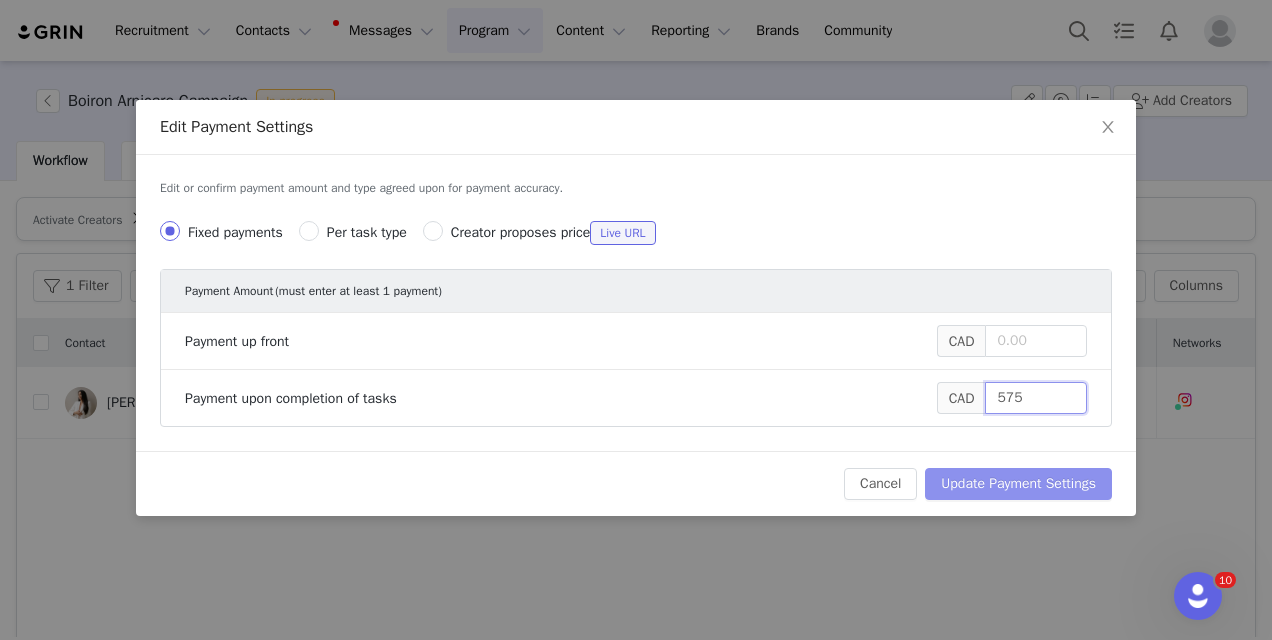 type on "575" 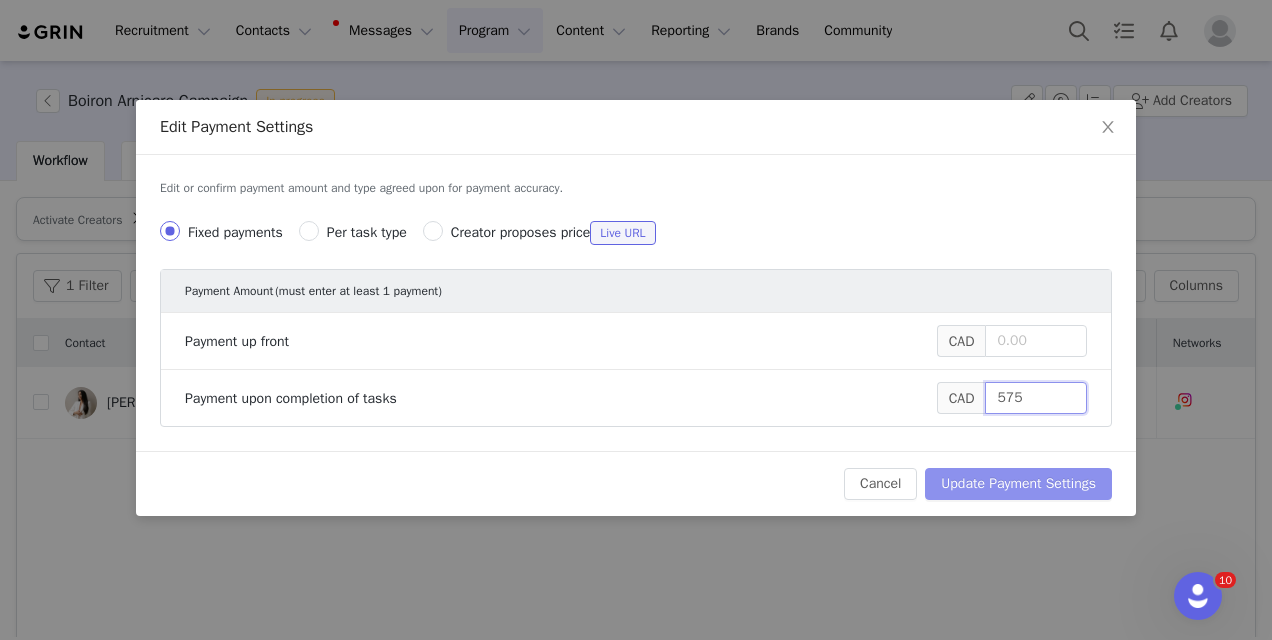 click on "Update Payment Settings" at bounding box center [1018, 484] 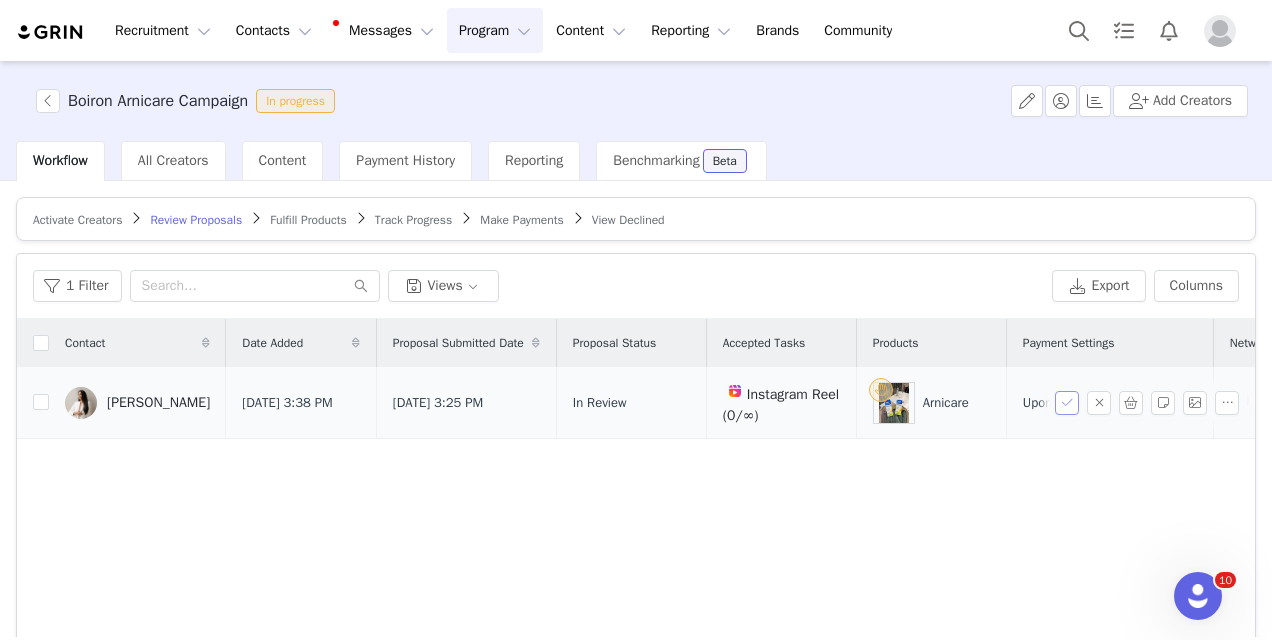 click at bounding box center [1067, 403] 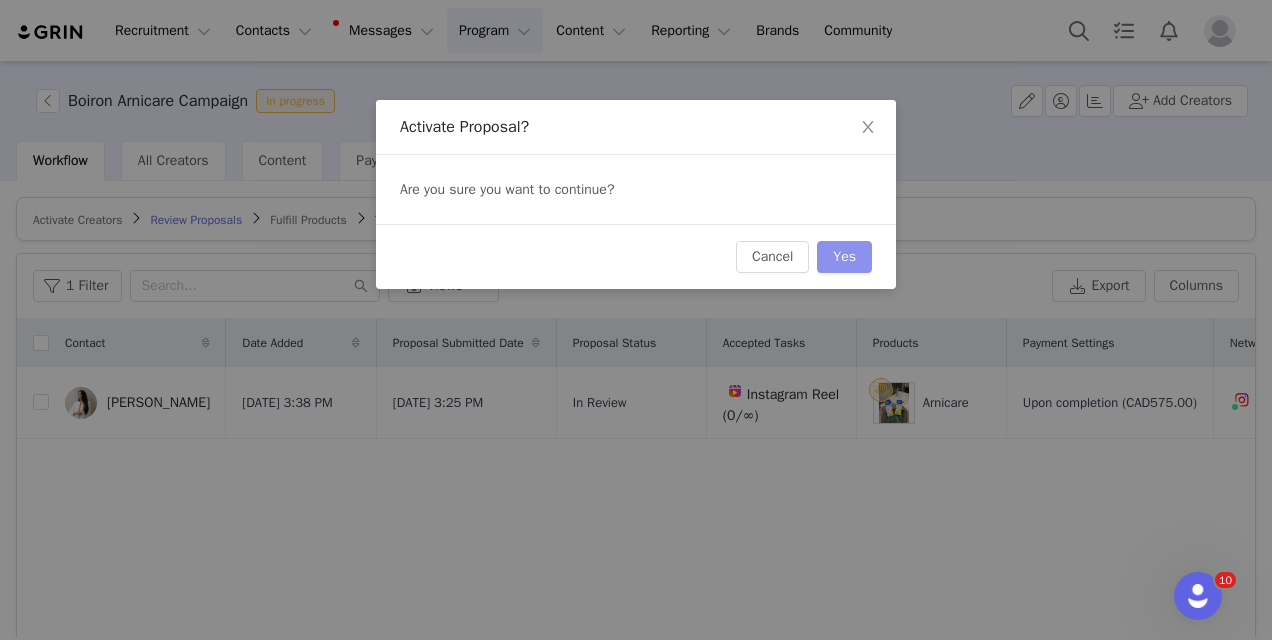 click on "Yes" at bounding box center [844, 257] 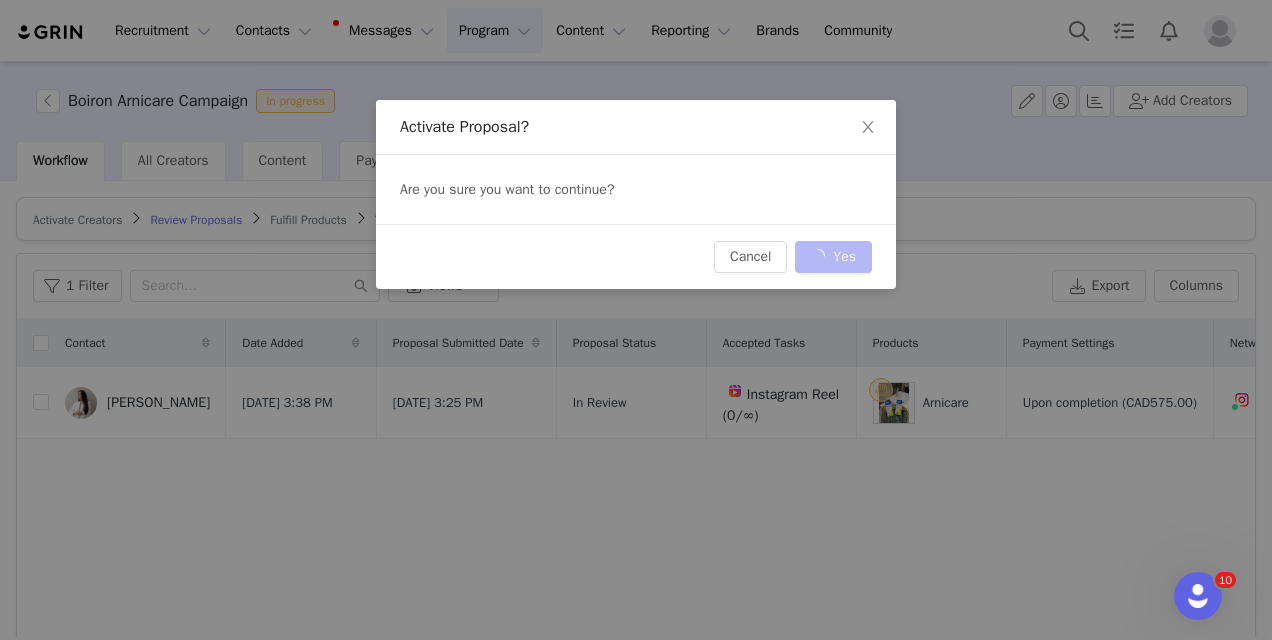 click on "Activate  Proposal?   Are you sure you want to continue?           Cancel Yes" at bounding box center [636, 320] 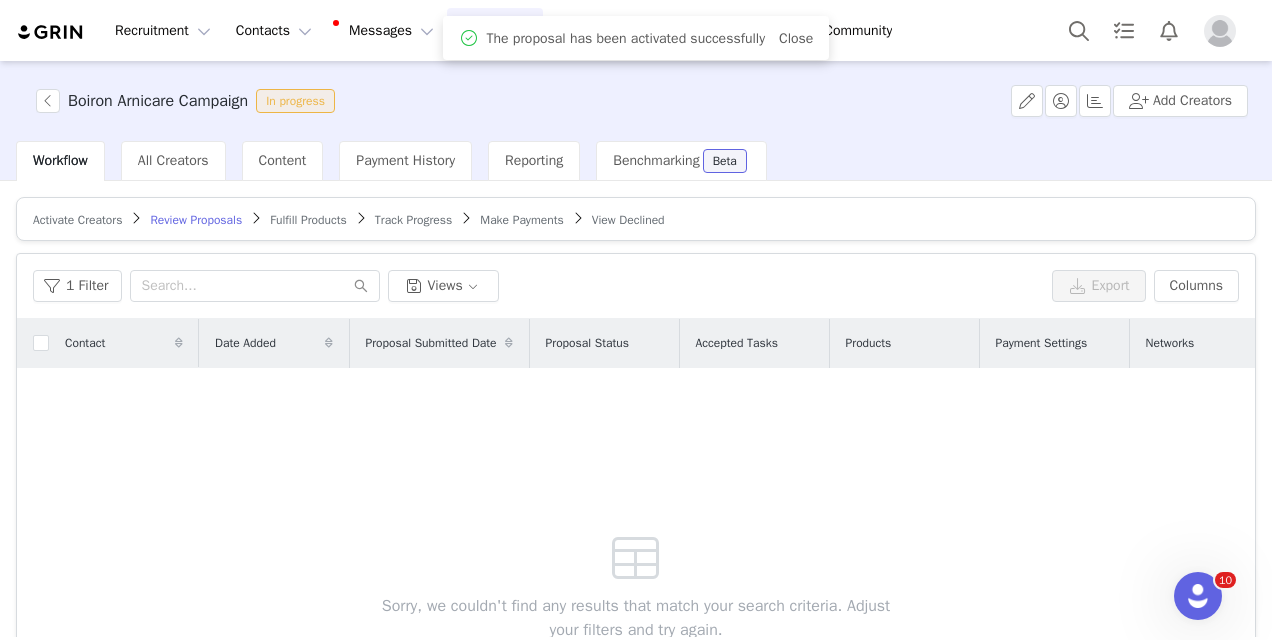 click on "Make Payments" at bounding box center [521, 220] 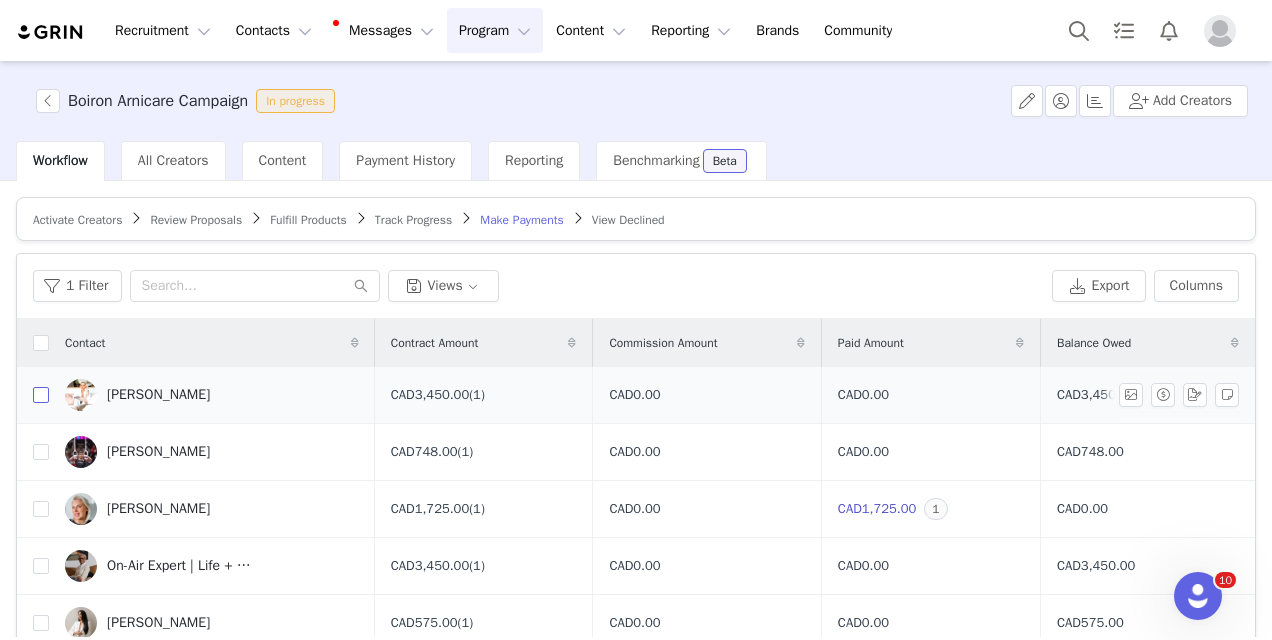 click at bounding box center (41, 395) 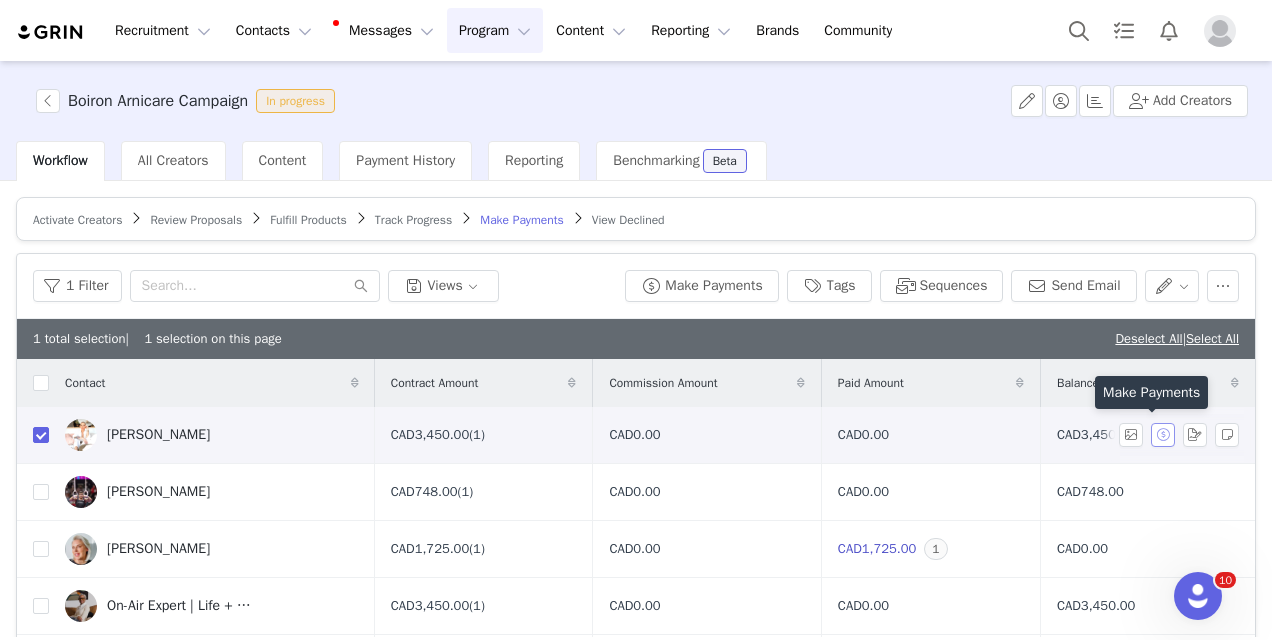 click at bounding box center (1163, 435) 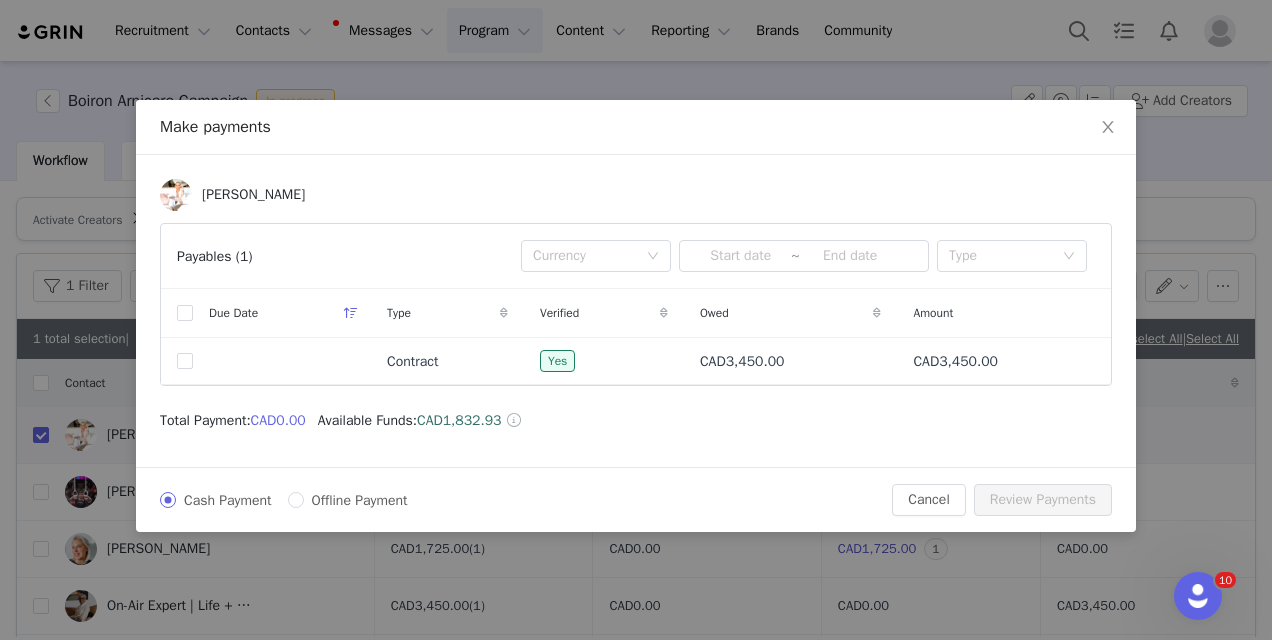 click at bounding box center [514, 420] 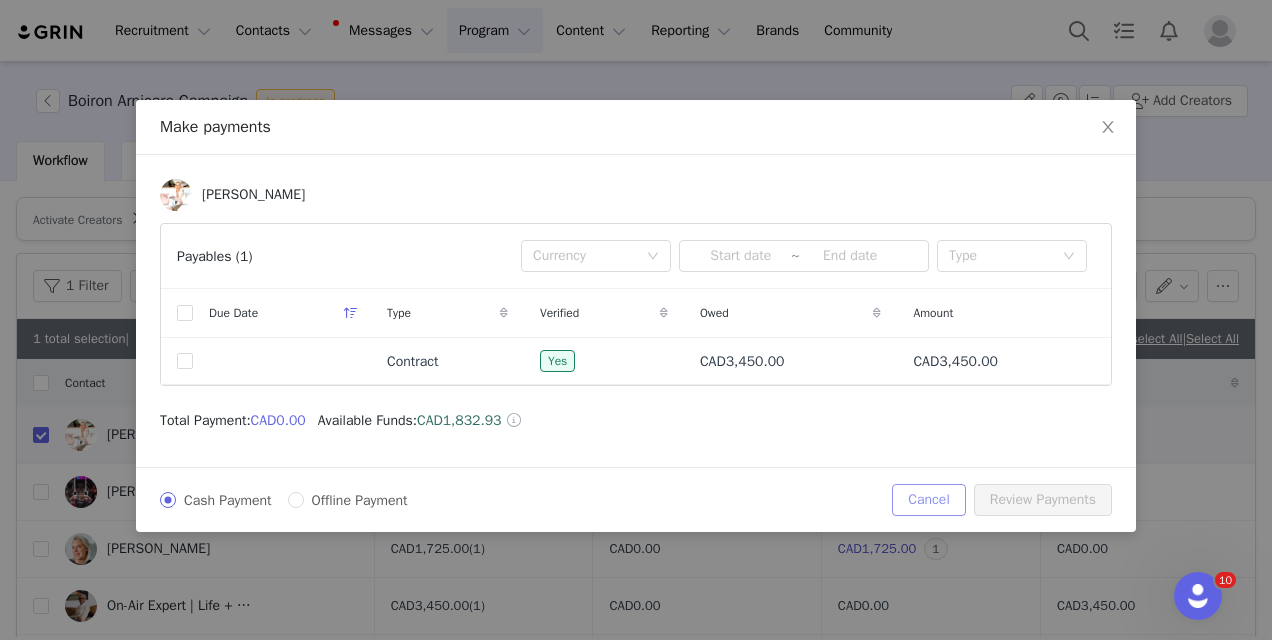 click on "Cancel" at bounding box center (928, 500) 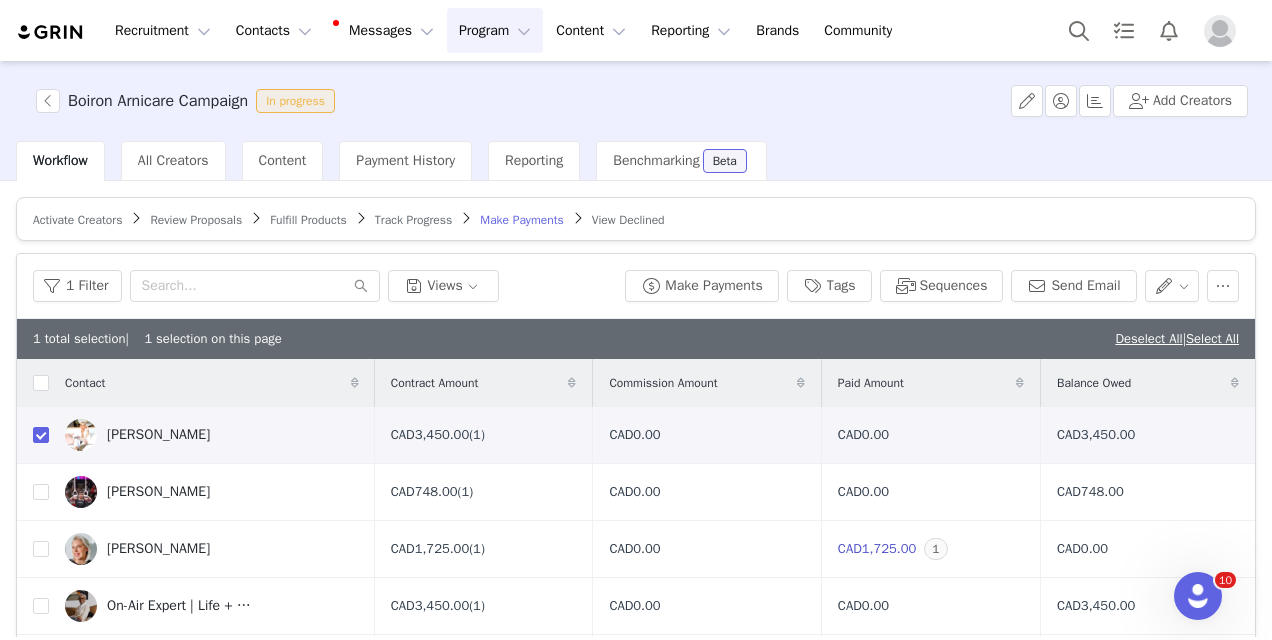 click at bounding box center [1156, 30] 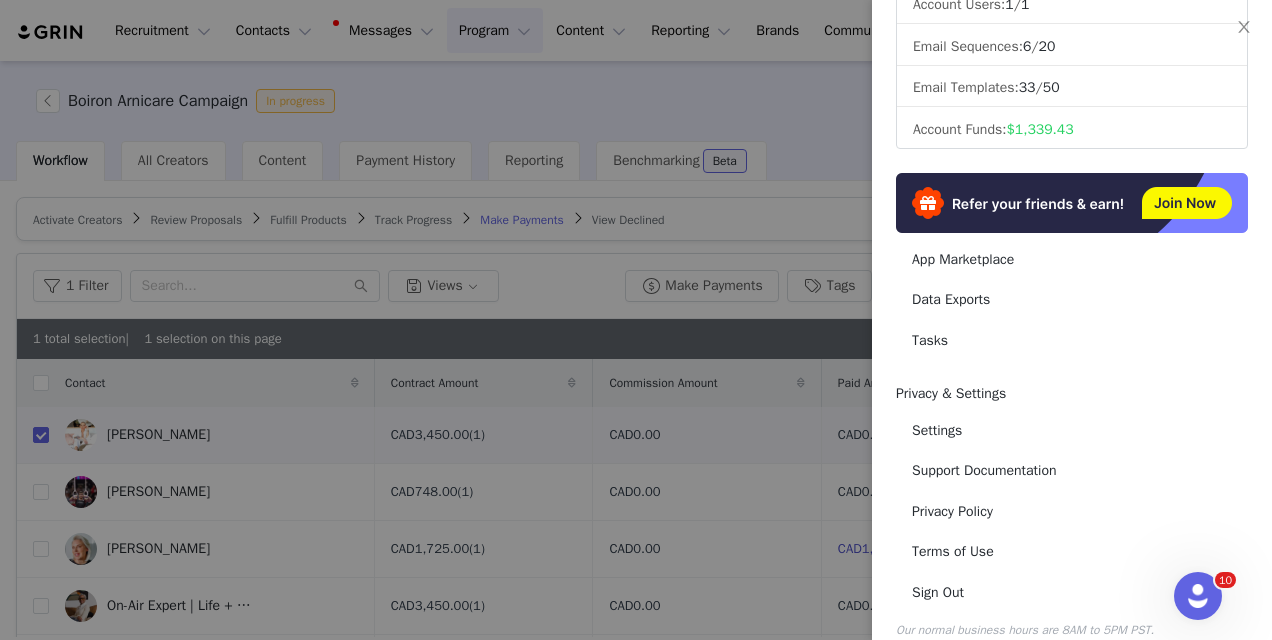 scroll, scrollTop: 367, scrollLeft: 0, axis: vertical 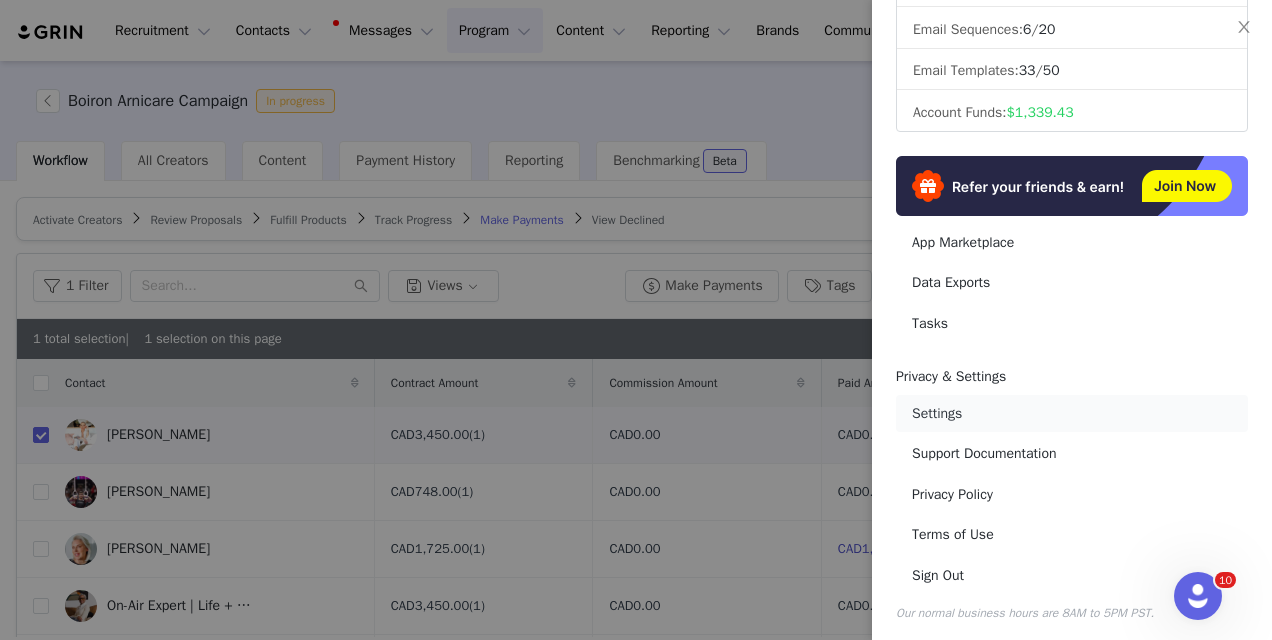click on "Settings" at bounding box center (1072, 413) 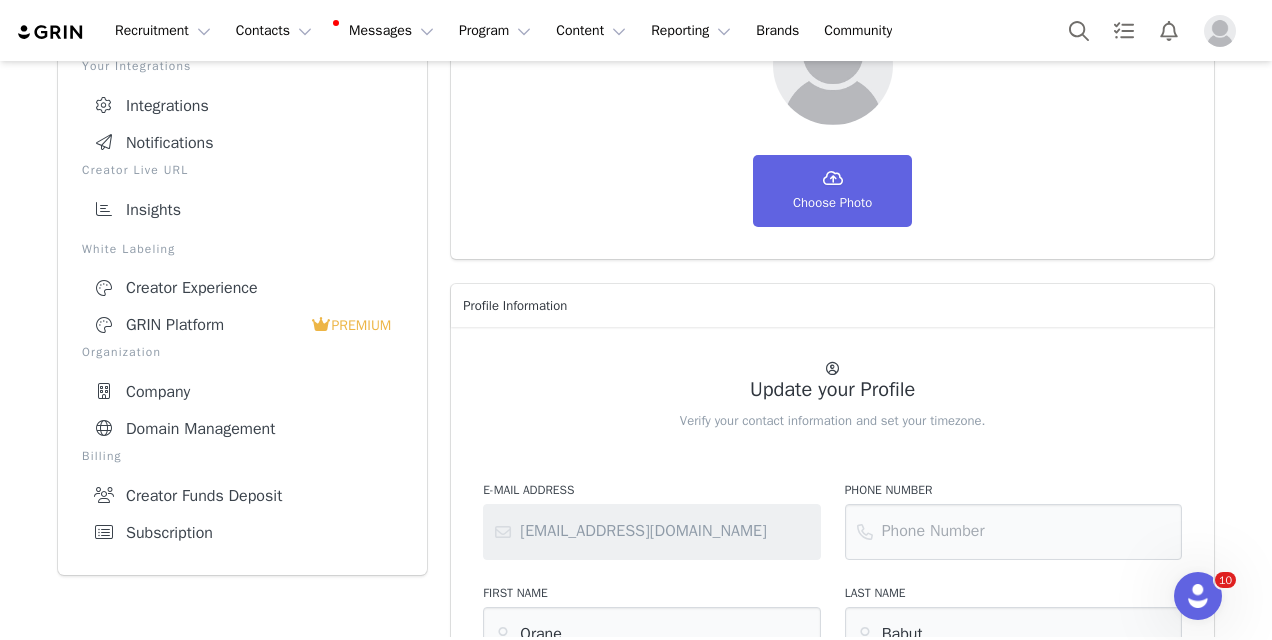 scroll, scrollTop: 228, scrollLeft: 0, axis: vertical 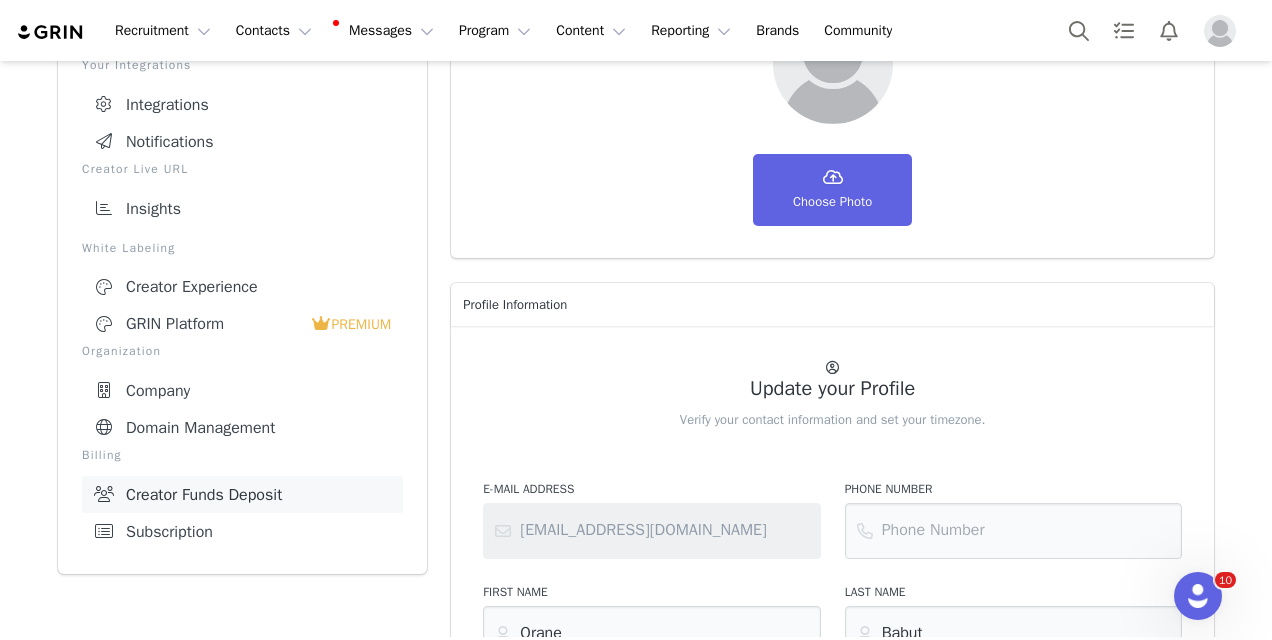 click on "Creator Funds Deposit" at bounding box center (242, 494) 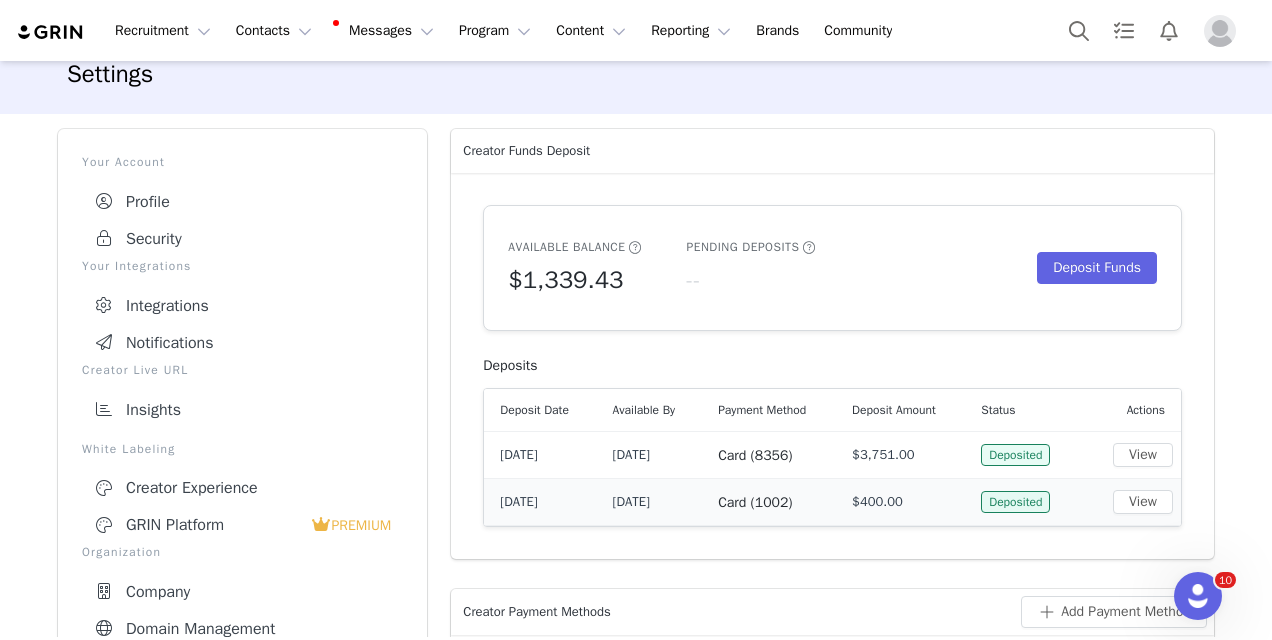 scroll, scrollTop: 0, scrollLeft: 0, axis: both 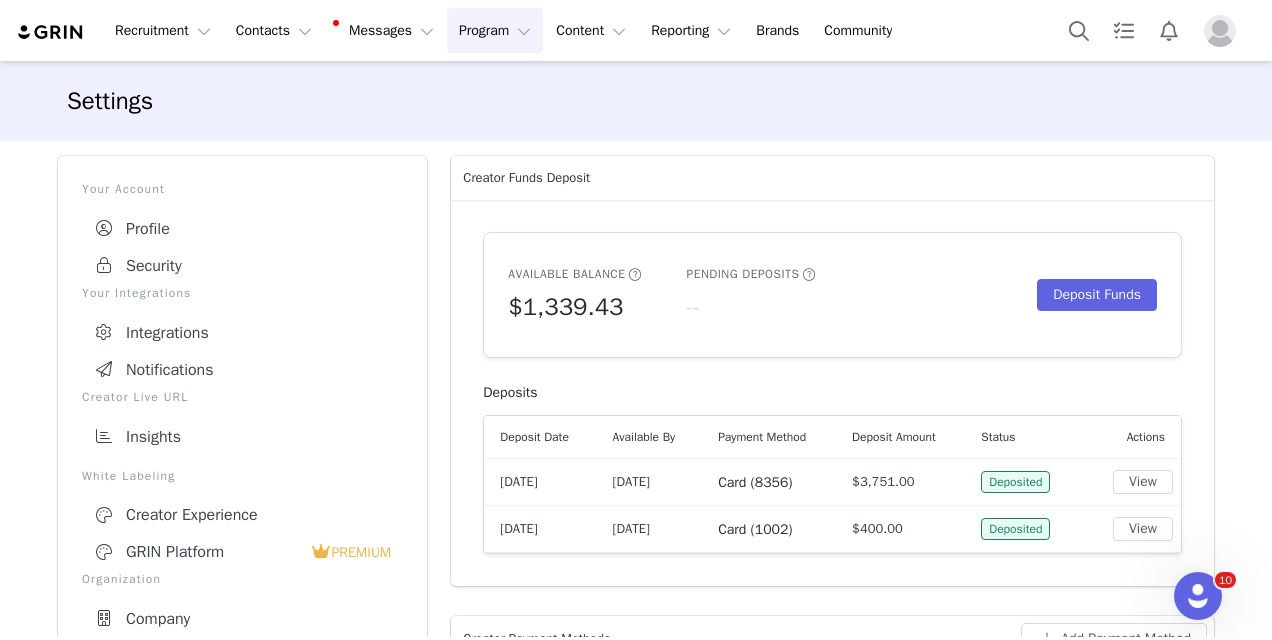 click on "Program Program" at bounding box center [495, 30] 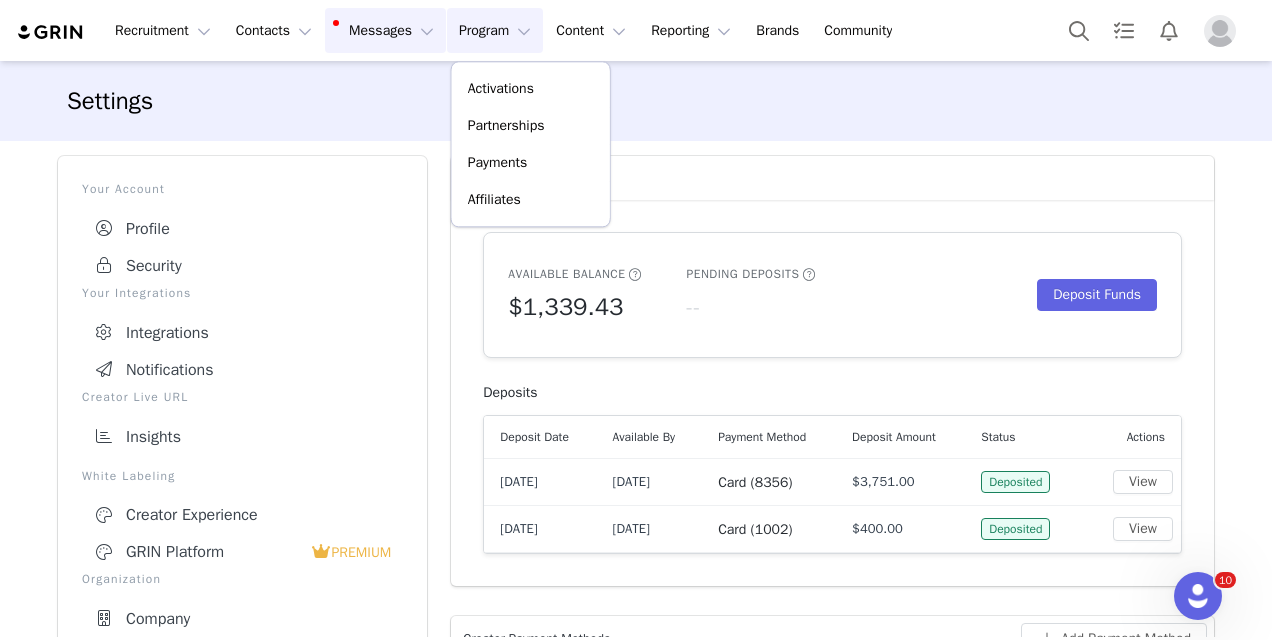 click on "Messages Messages" at bounding box center [385, 30] 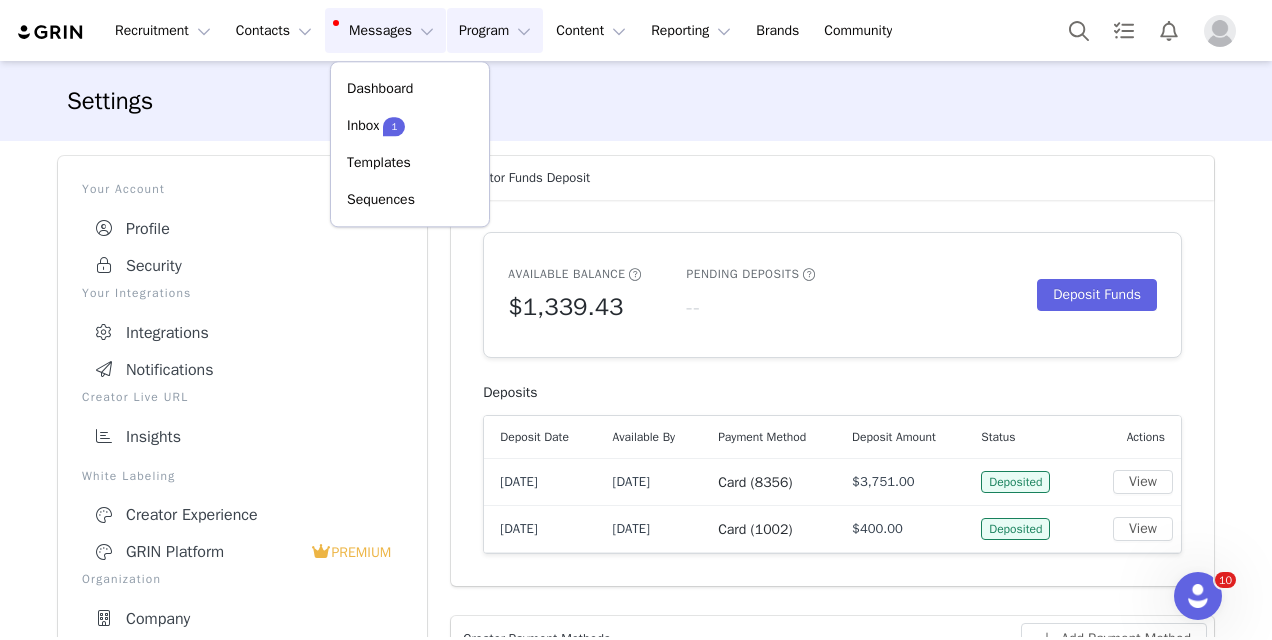 click on "Program Program" at bounding box center [495, 30] 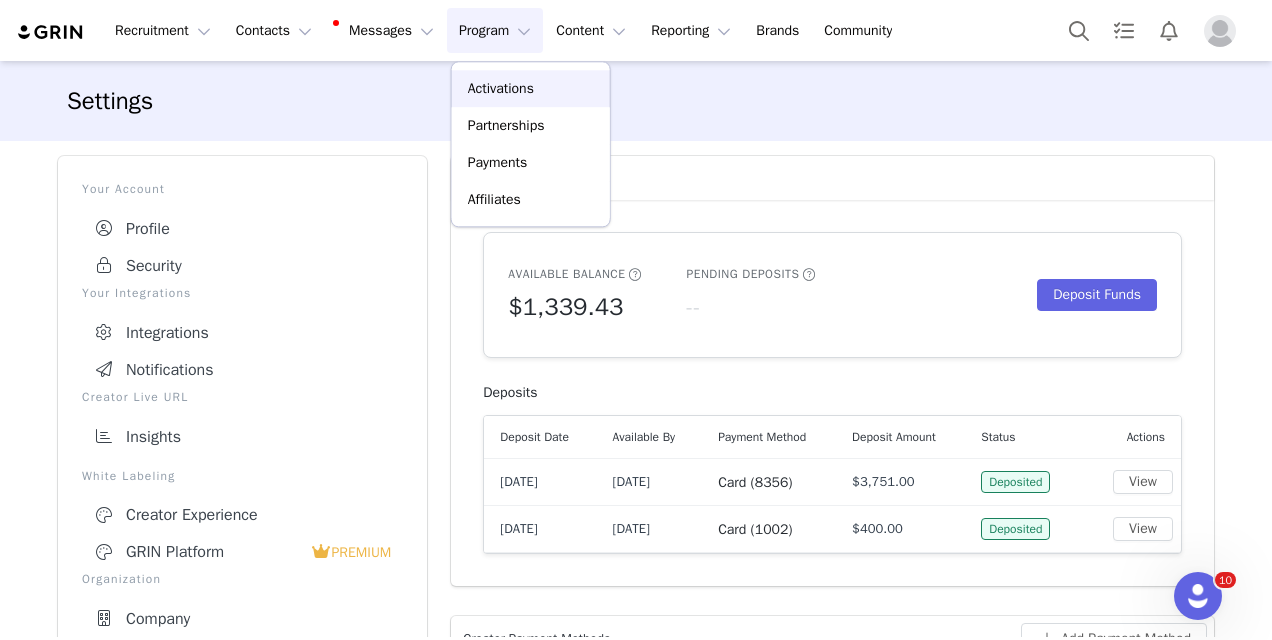 click on "Activations" at bounding box center (501, 88) 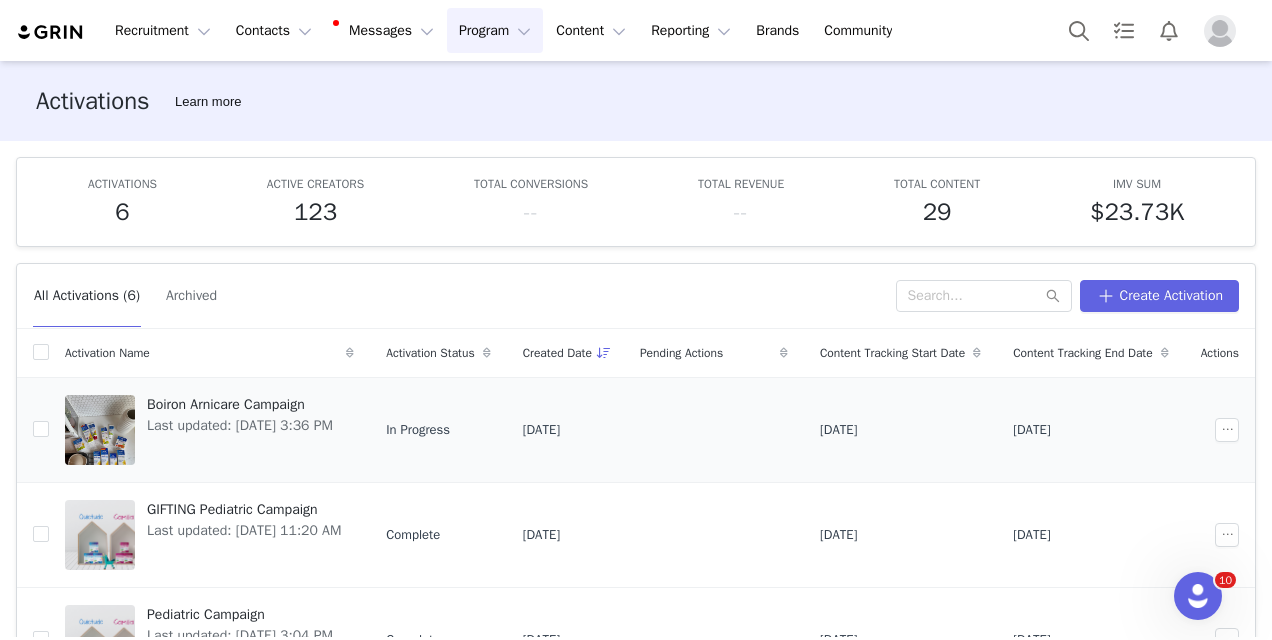 click on "Boiron Arnicare Campaign" at bounding box center [240, 404] 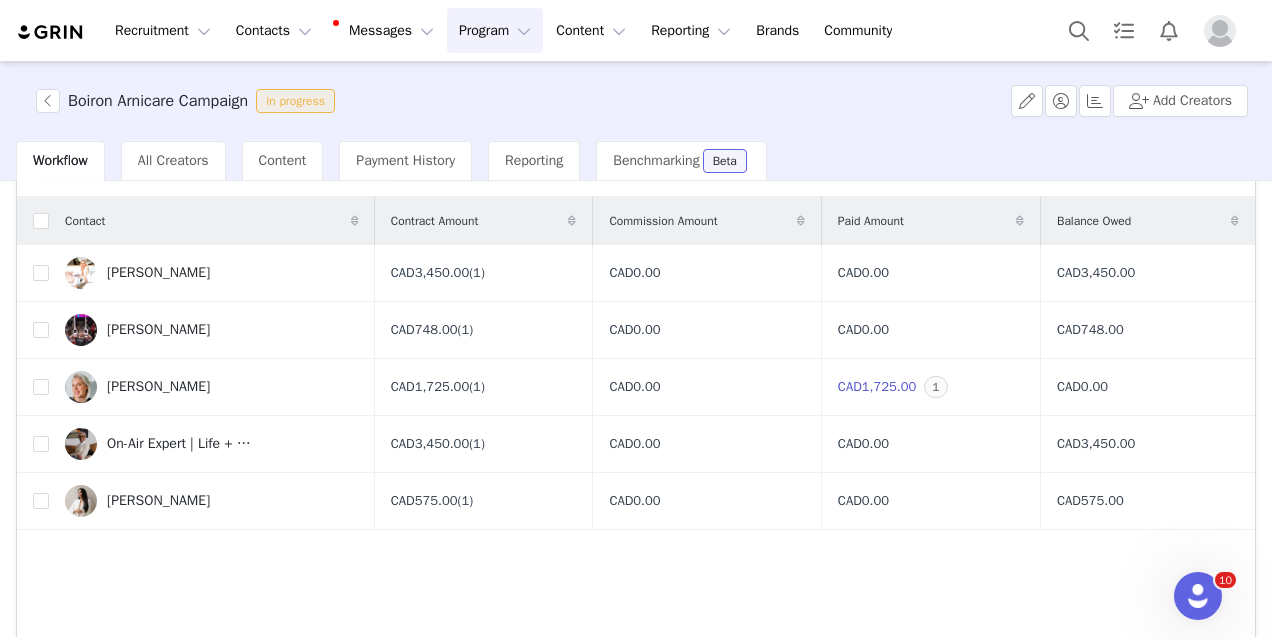 scroll, scrollTop: 123, scrollLeft: 0, axis: vertical 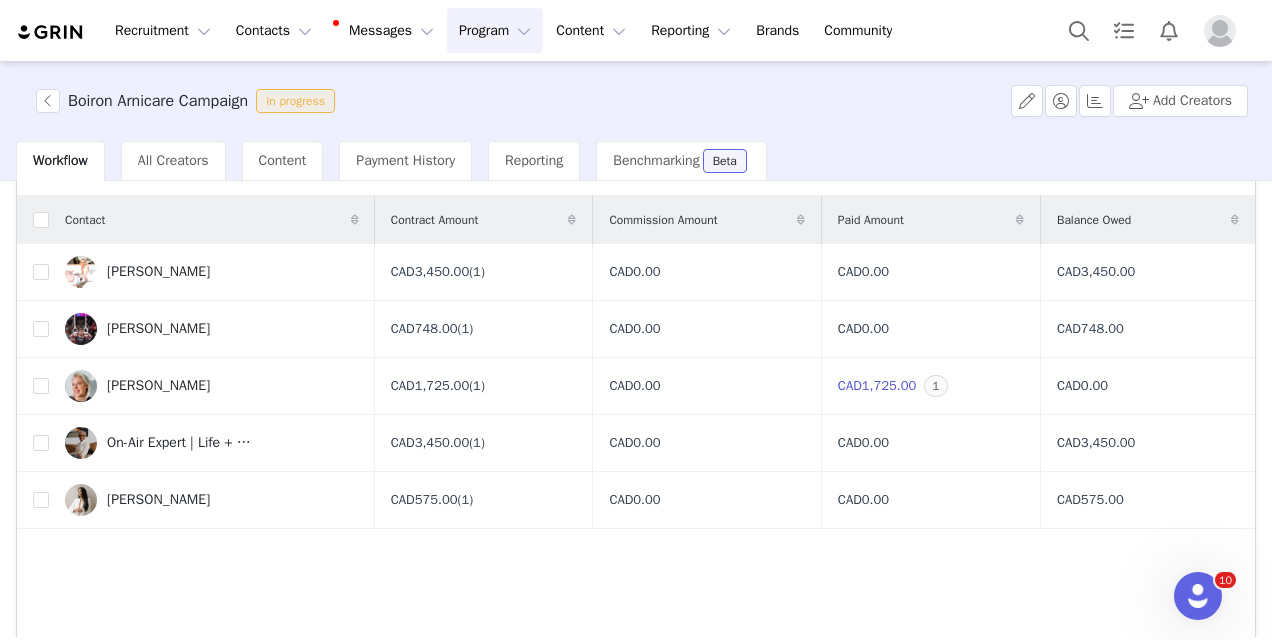 click at bounding box center (1220, 31) 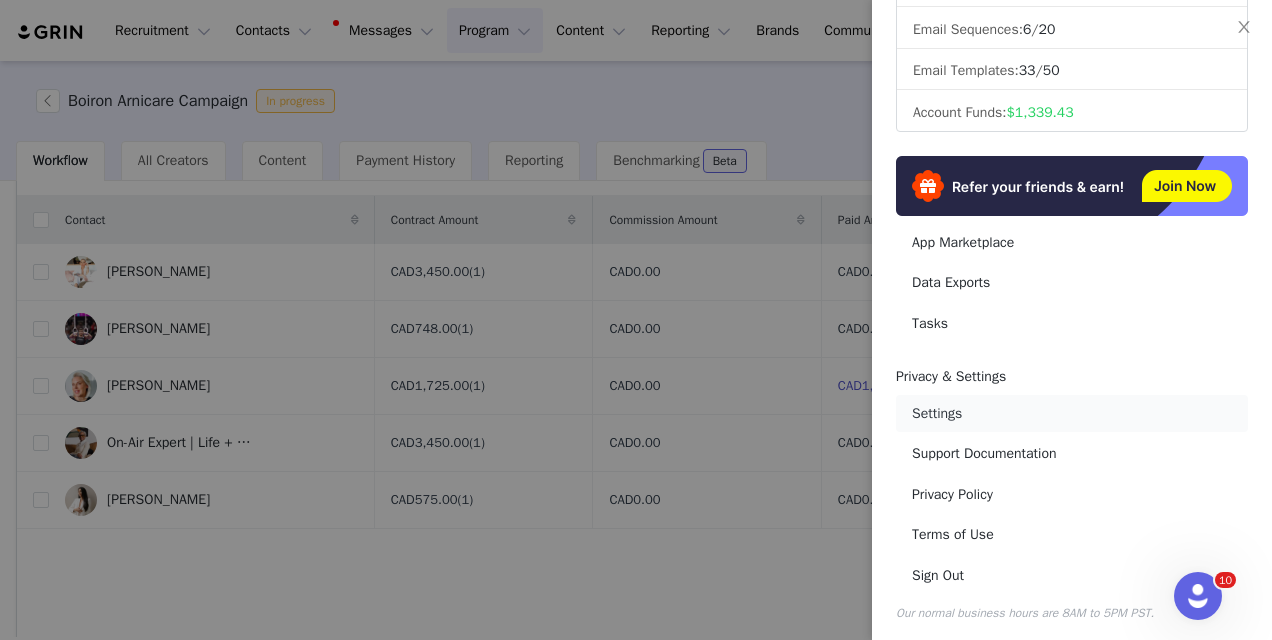 click on "Settings" at bounding box center (1072, 413) 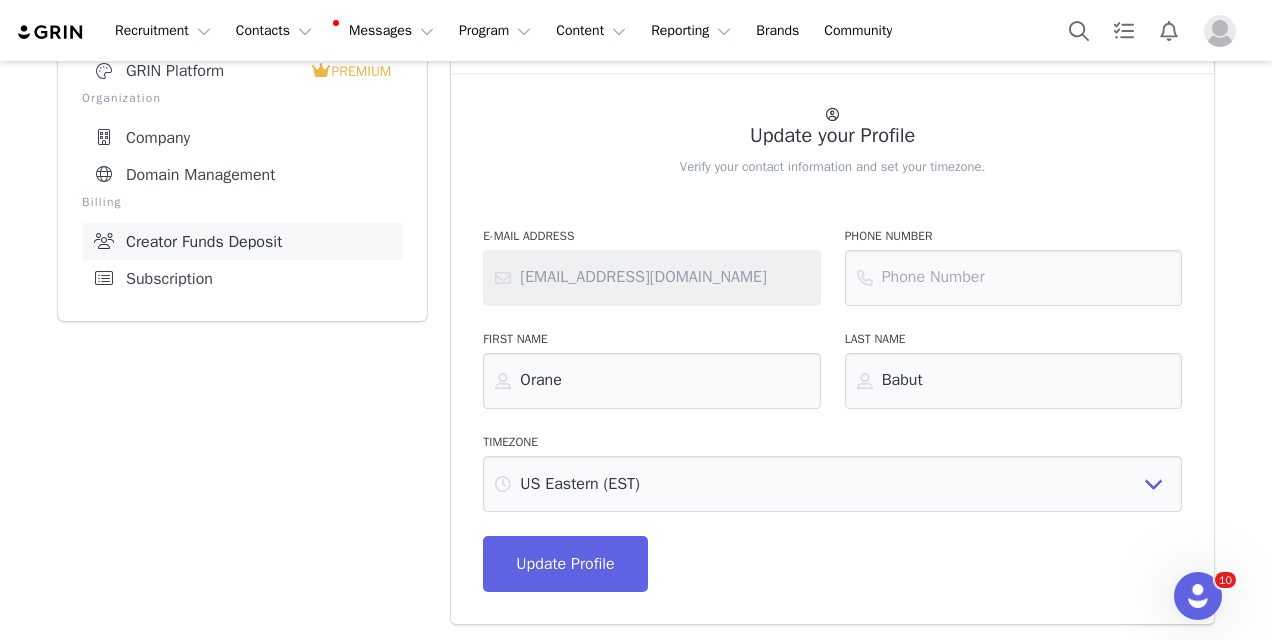 click on "Creator Funds Deposit" at bounding box center (242, 241) 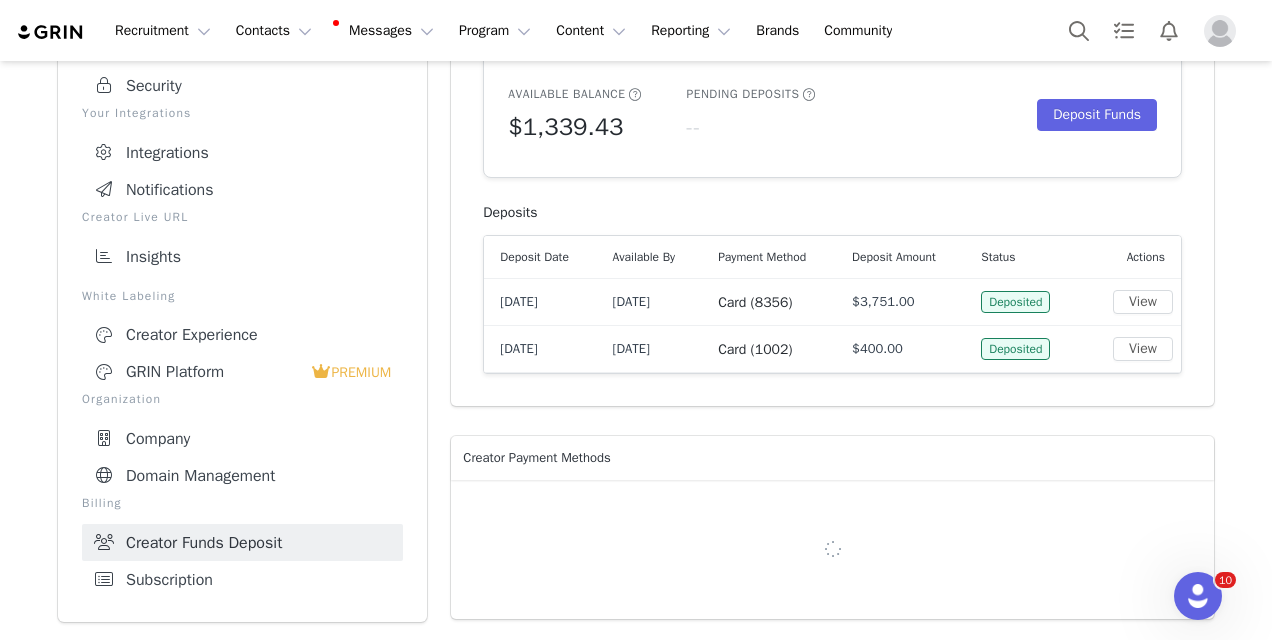 scroll, scrollTop: 175, scrollLeft: 0, axis: vertical 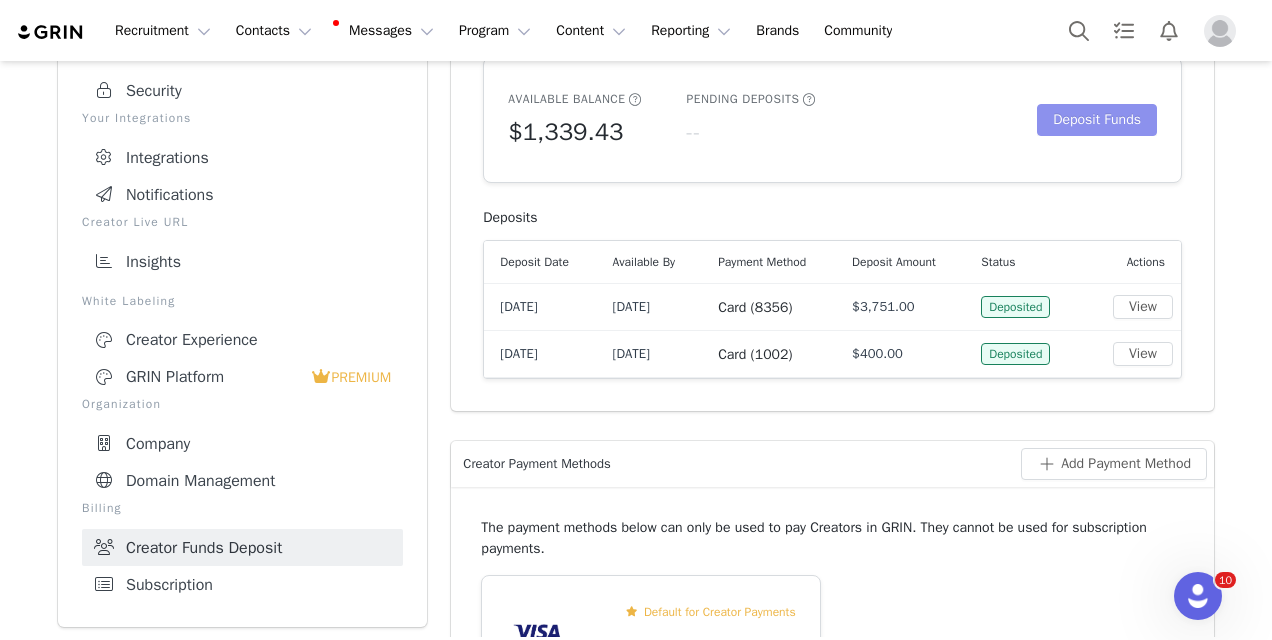 click on "Deposit Funds" at bounding box center (1097, 120) 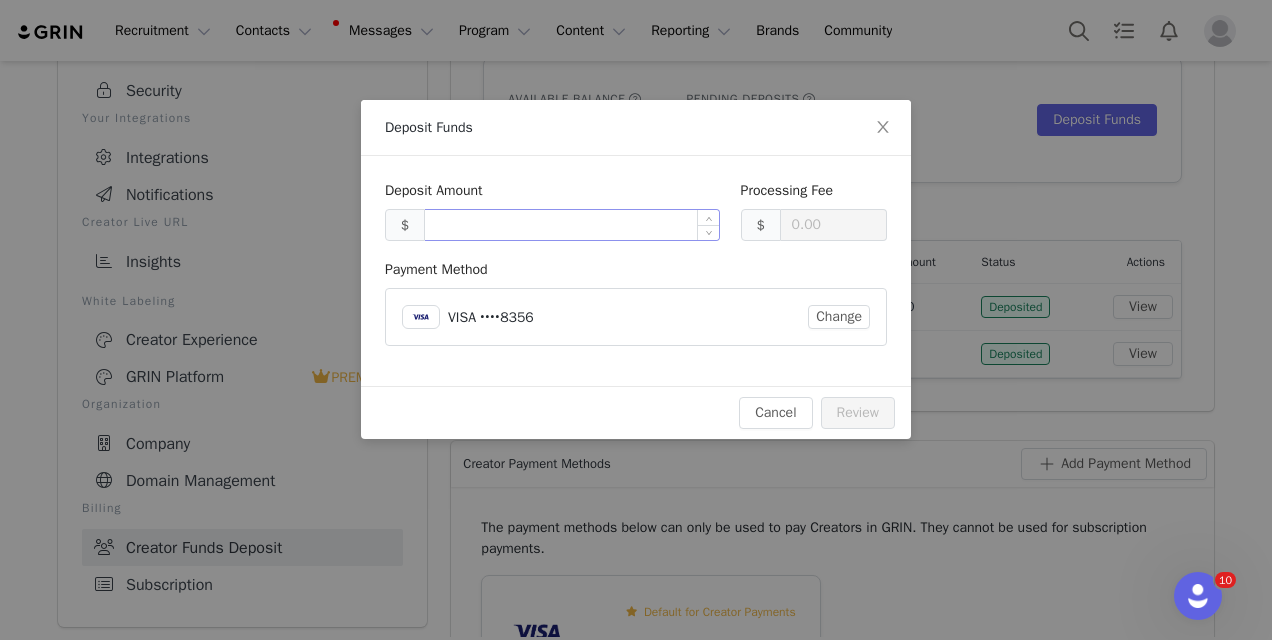 type on "0.30" 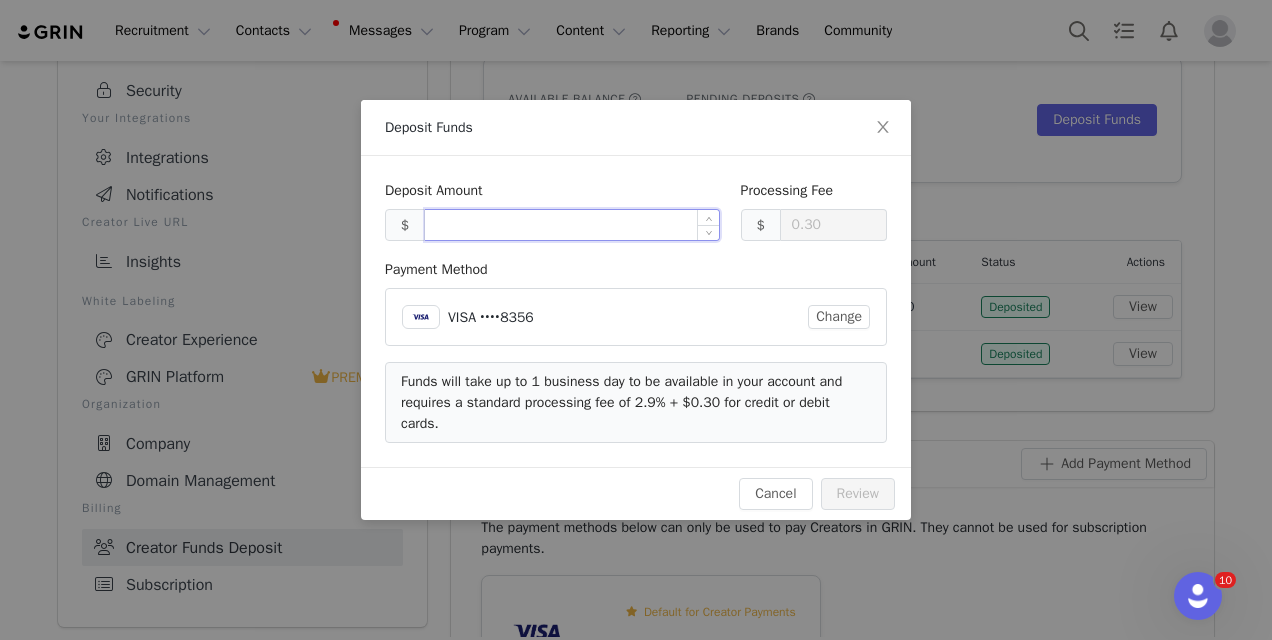 click at bounding box center [572, 225] 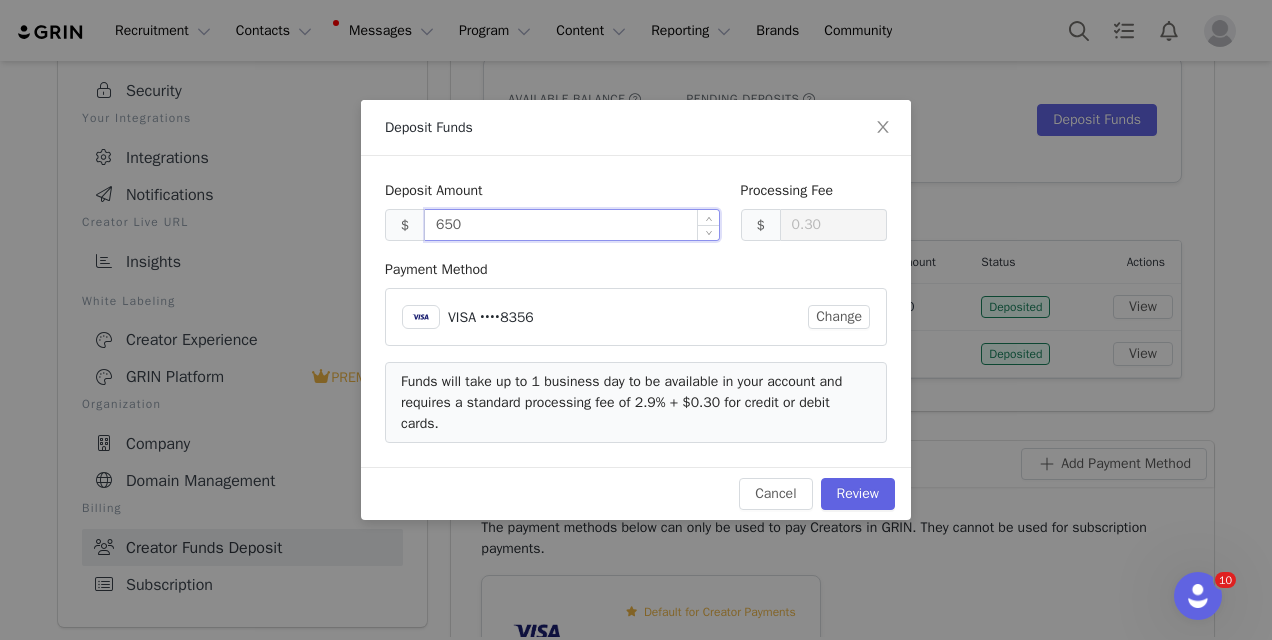 type on "6500" 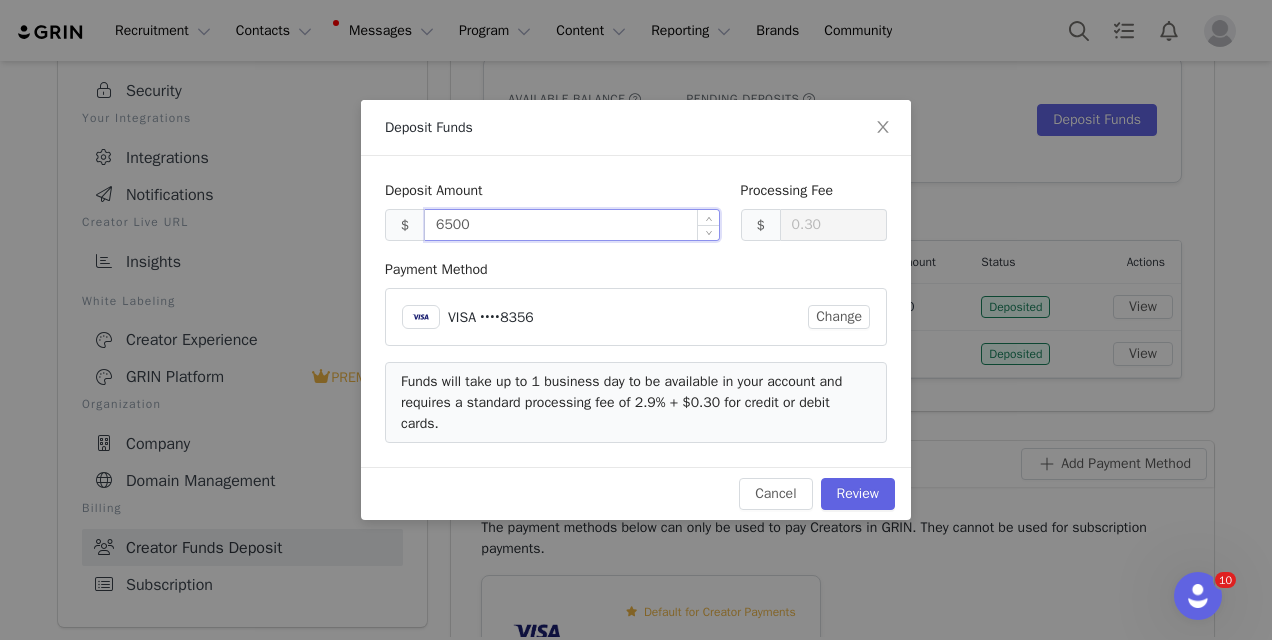 type on "188.80" 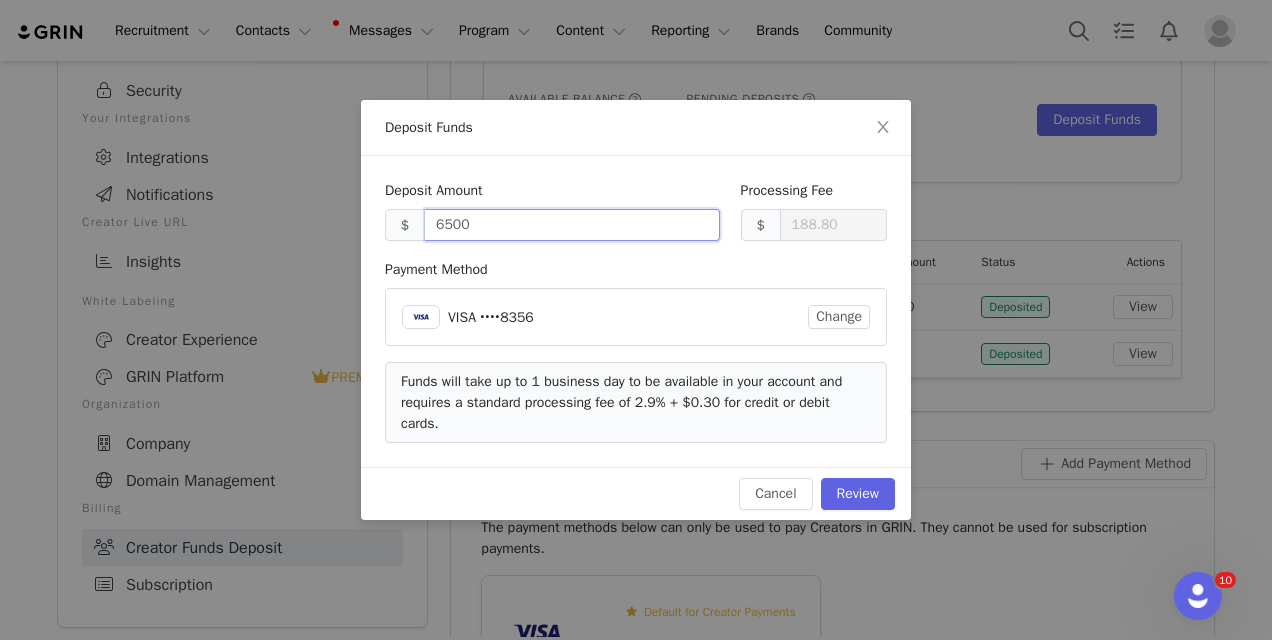 type on "6500.00" 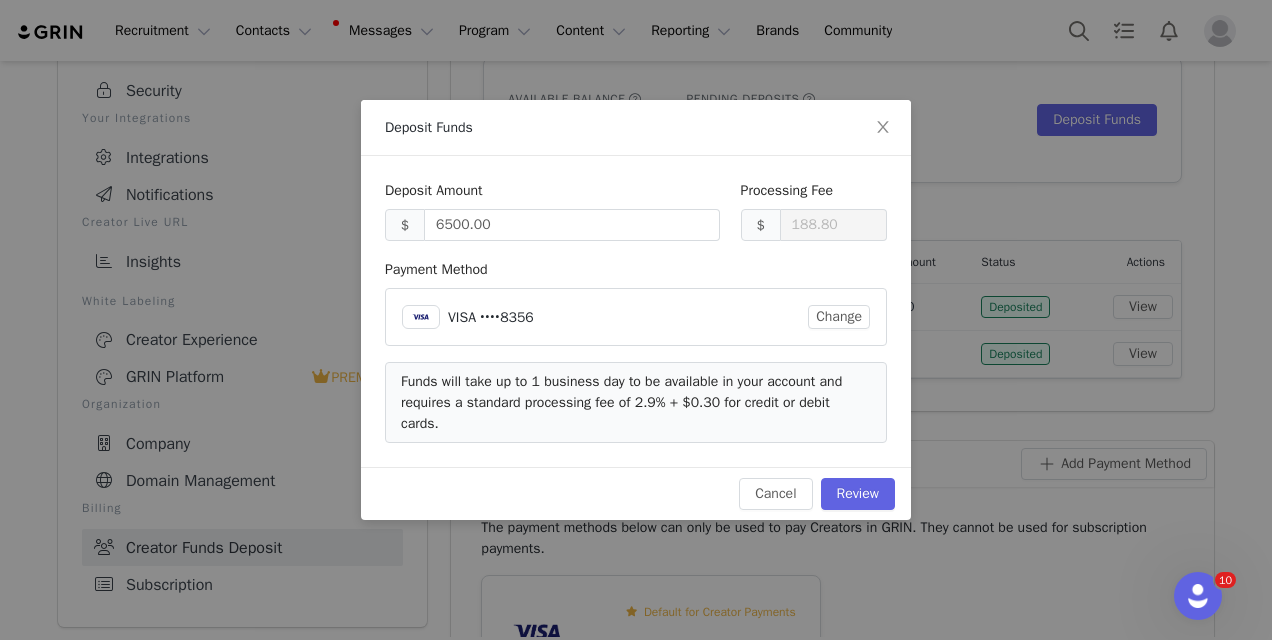 click on "Deposit Amount $   6500.00" at bounding box center [552, 219] 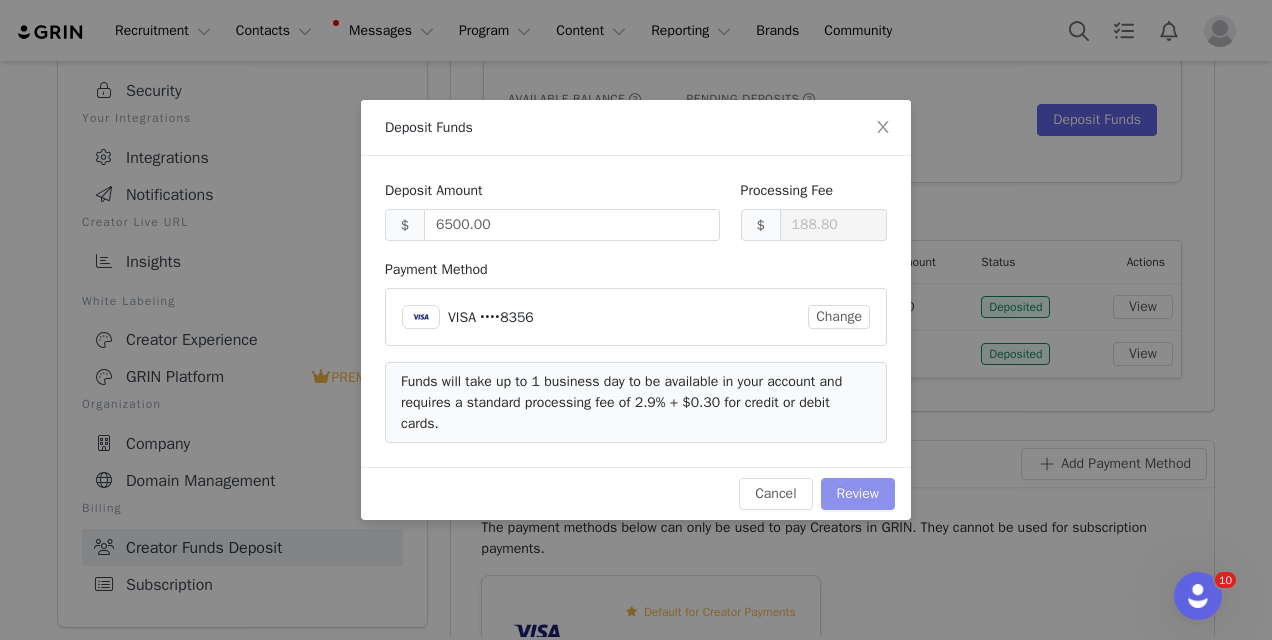 click on "Review" at bounding box center [858, 494] 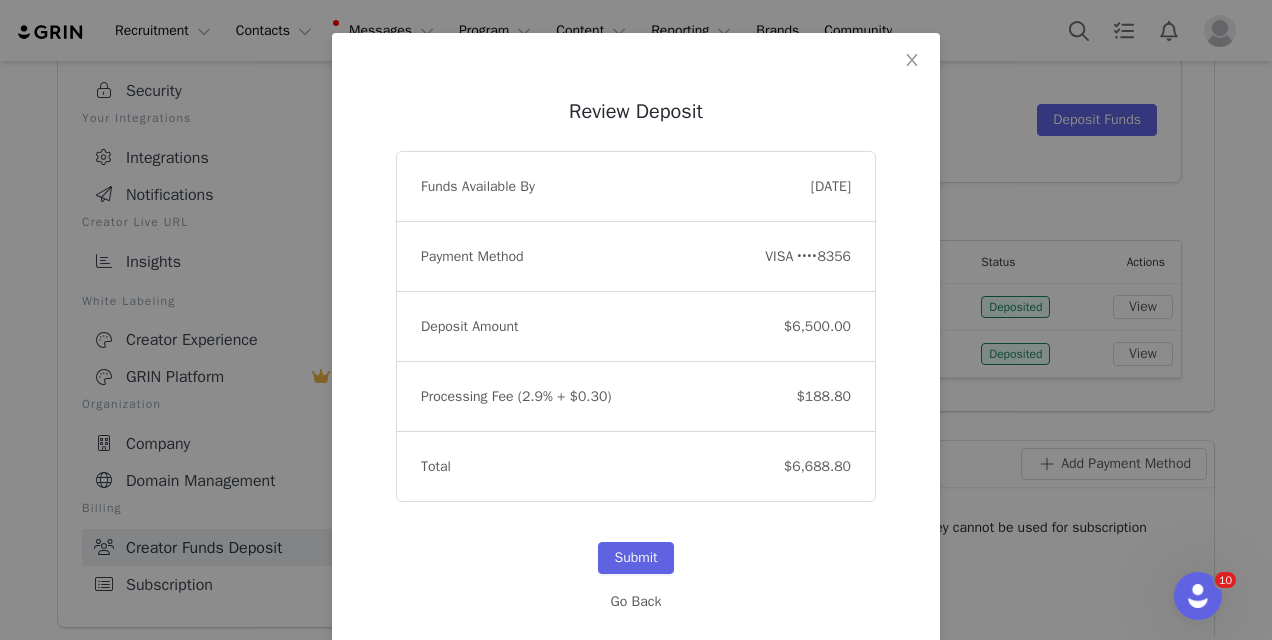scroll, scrollTop: 69, scrollLeft: 0, axis: vertical 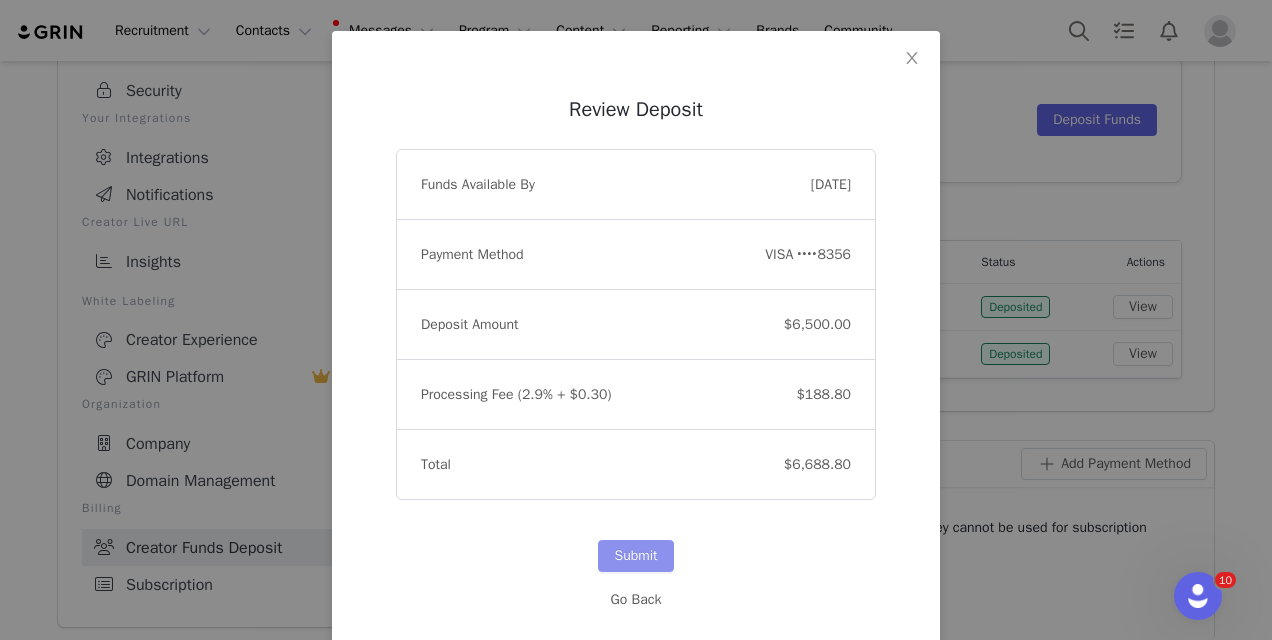 click on "Submit" at bounding box center [635, 556] 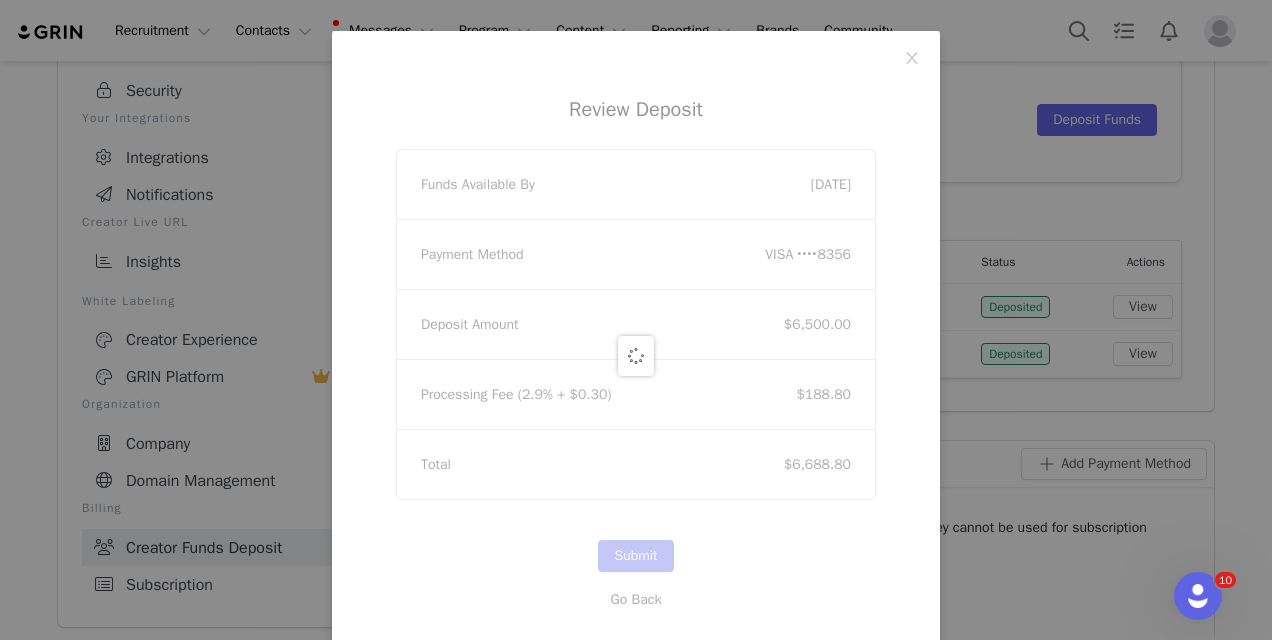 scroll, scrollTop: 0, scrollLeft: 0, axis: both 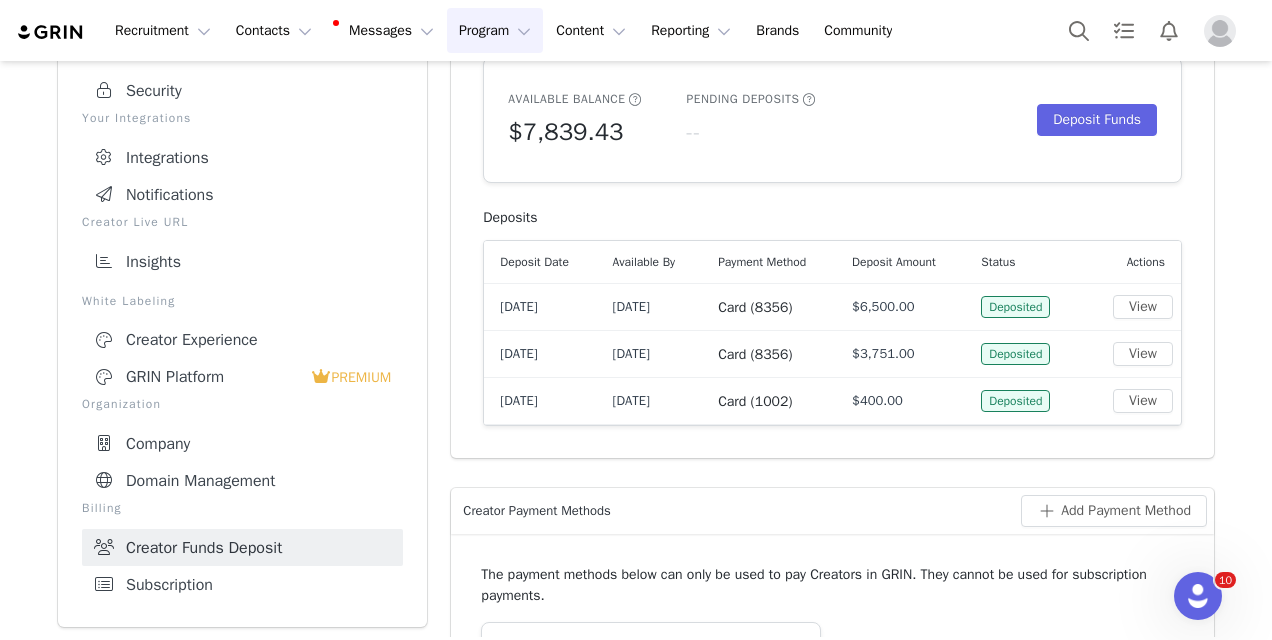 click on "Program Program" at bounding box center [495, 30] 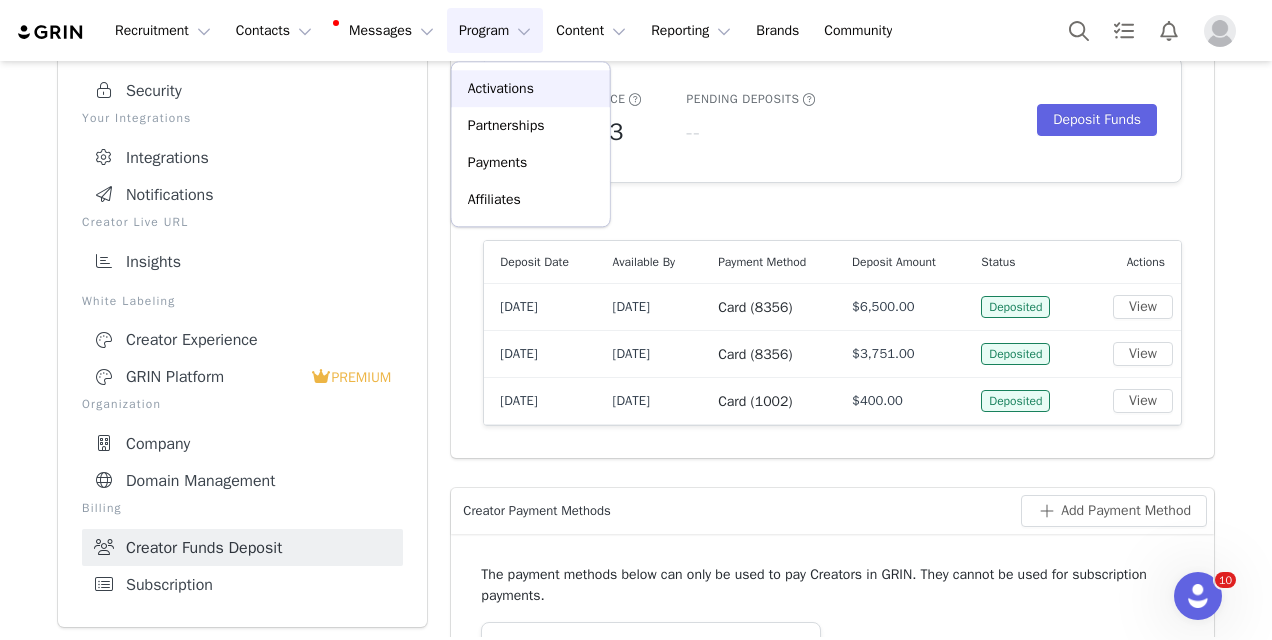 click on "Activations" at bounding box center [501, 88] 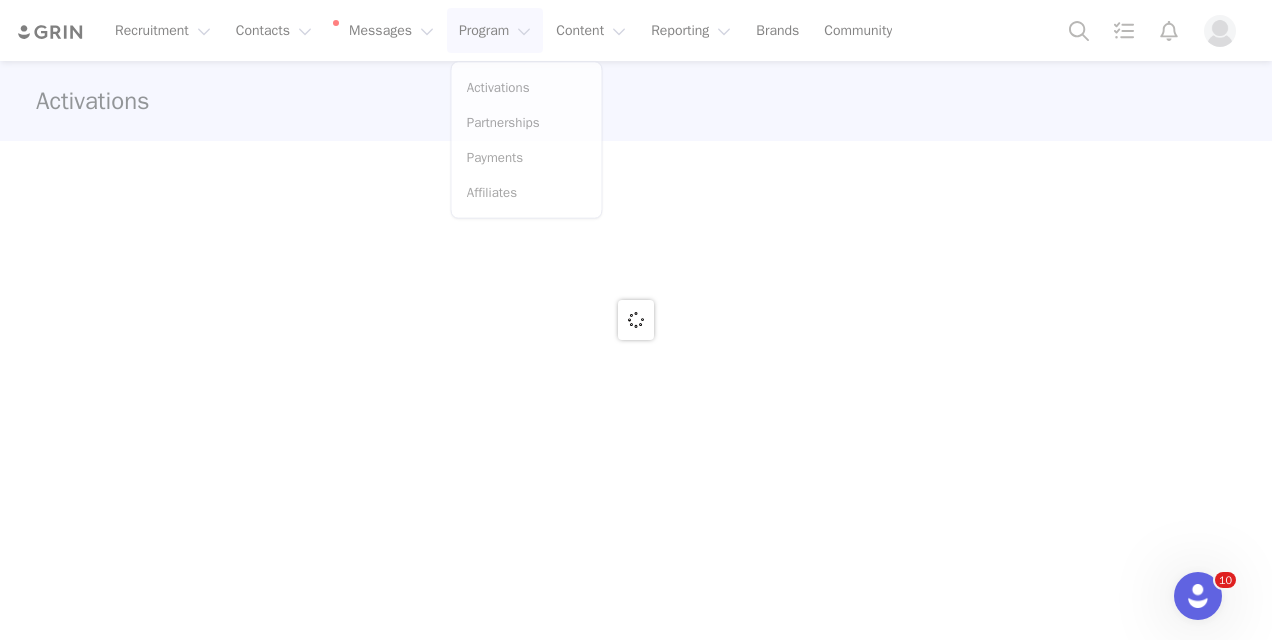 scroll, scrollTop: 0, scrollLeft: 0, axis: both 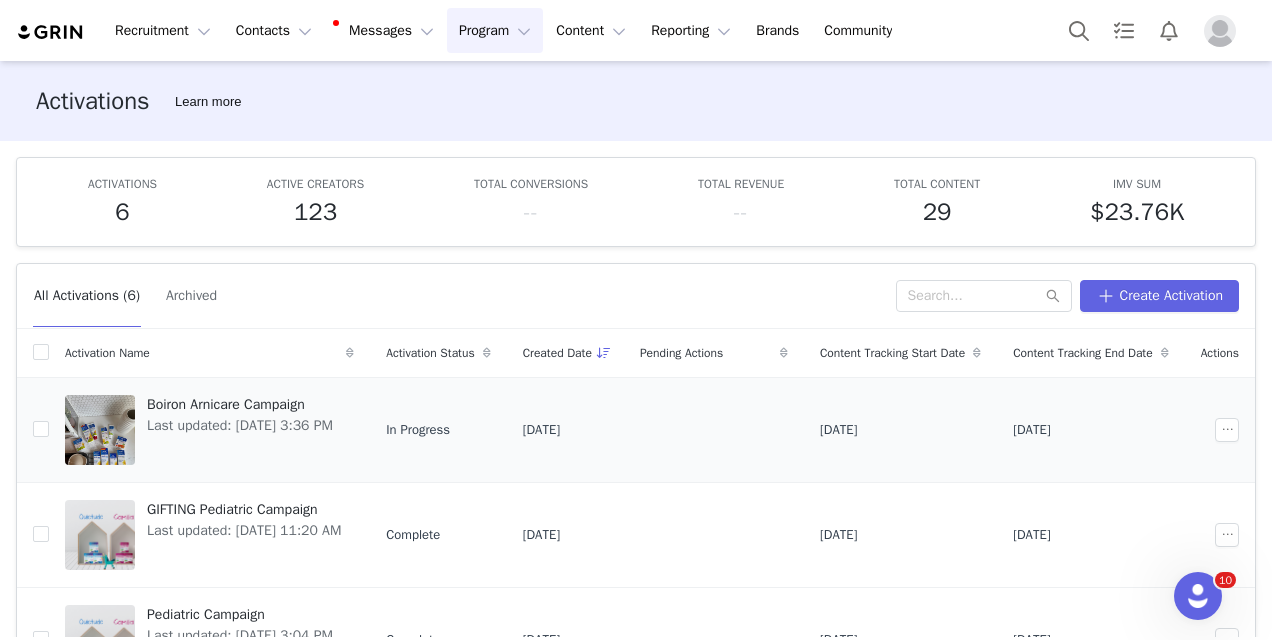 click on "Boiron Arnicare Campaign" at bounding box center [240, 404] 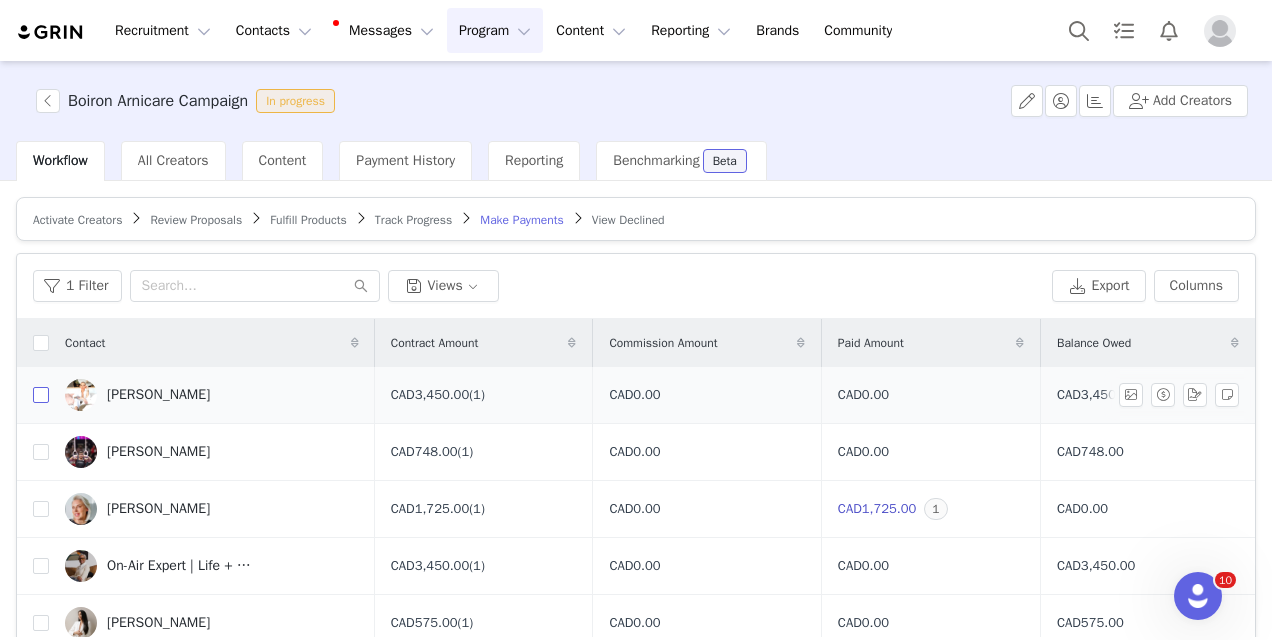 click at bounding box center [41, 395] 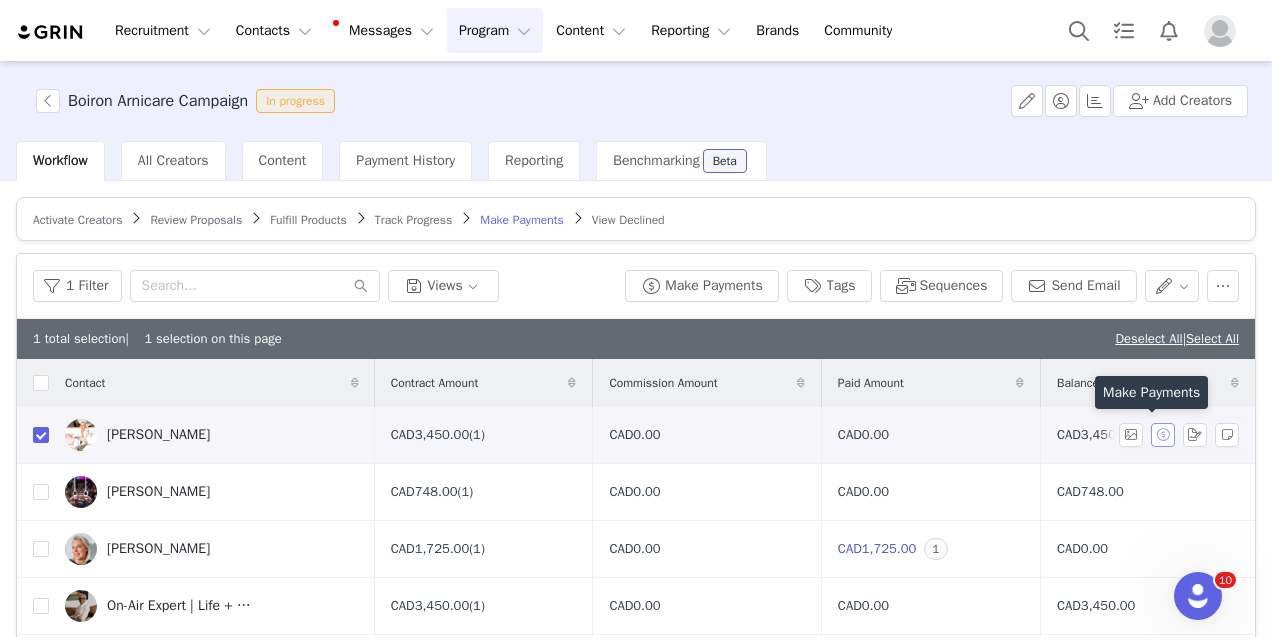 click at bounding box center [1163, 435] 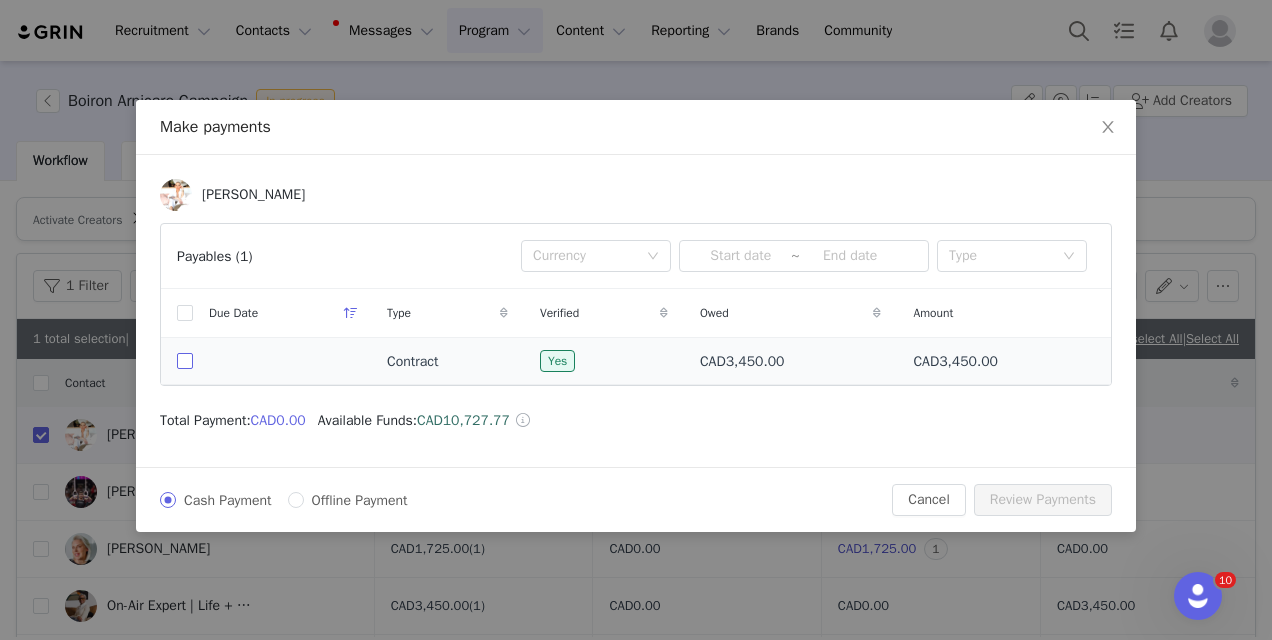 click at bounding box center [185, 361] 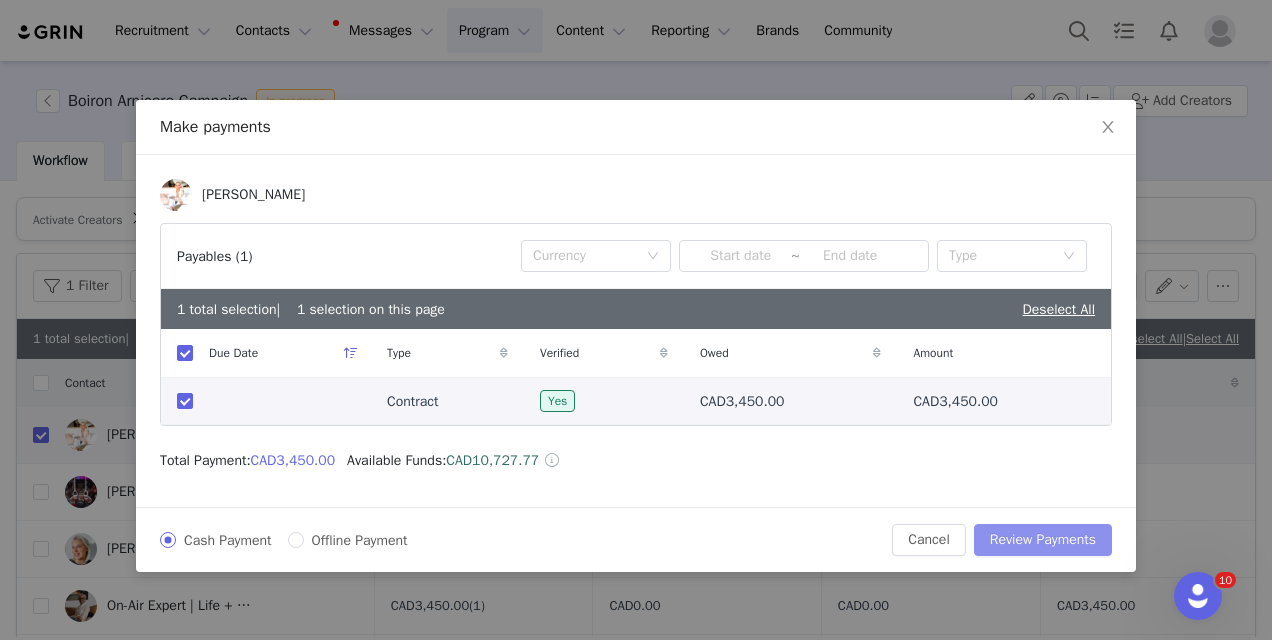 click on "Review Payments" at bounding box center [1043, 540] 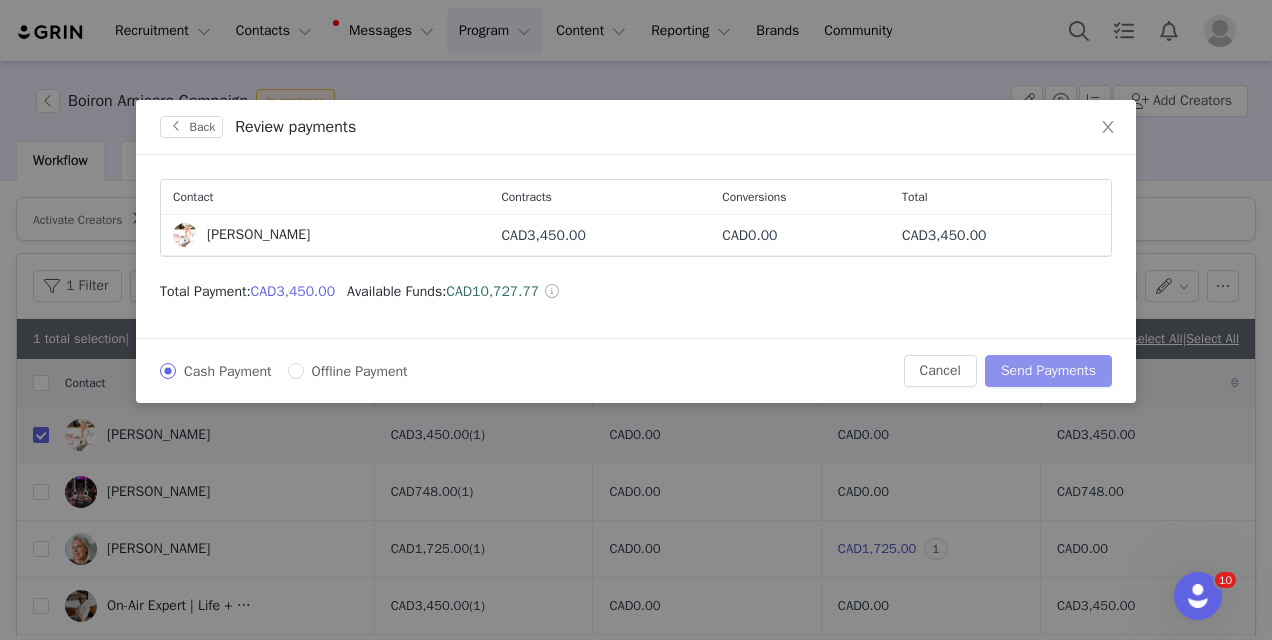 click on "Send Payments" at bounding box center (1048, 371) 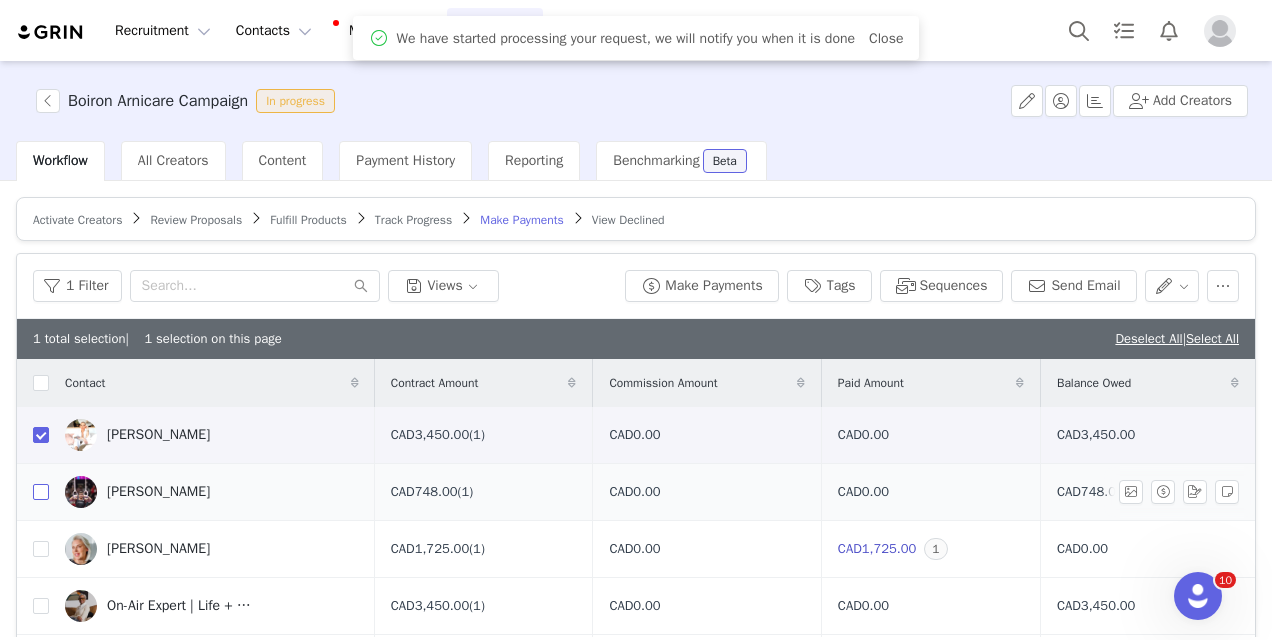 click at bounding box center (41, 492) 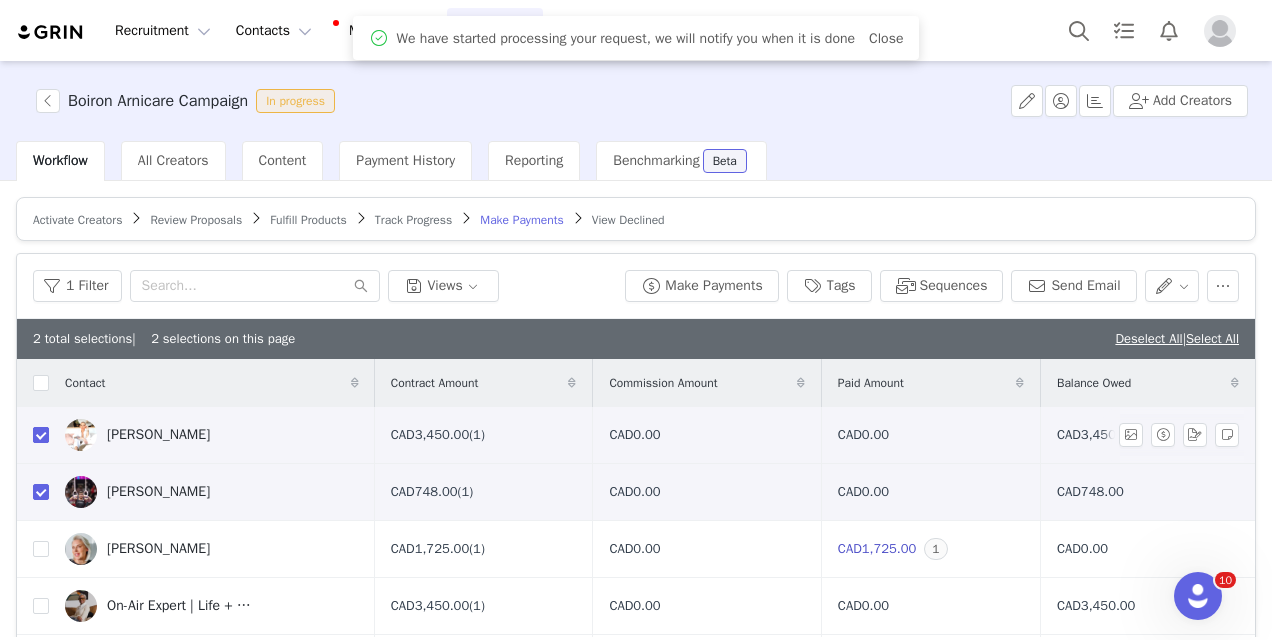 click at bounding box center (41, 435) 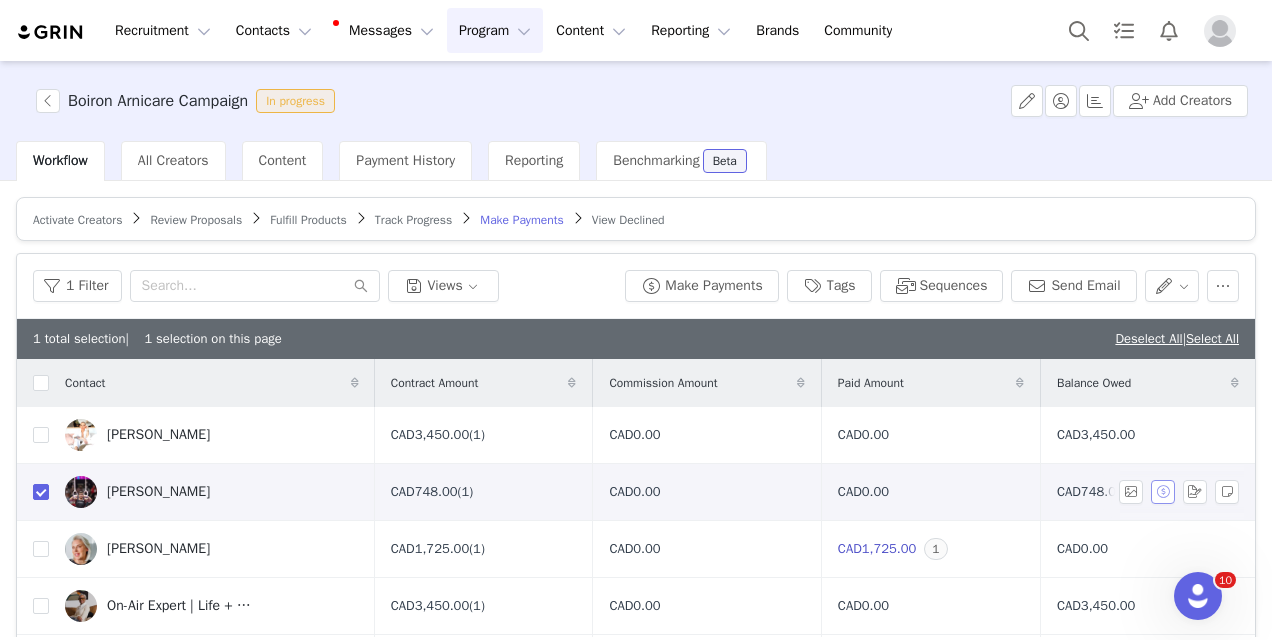 click at bounding box center [1163, 492] 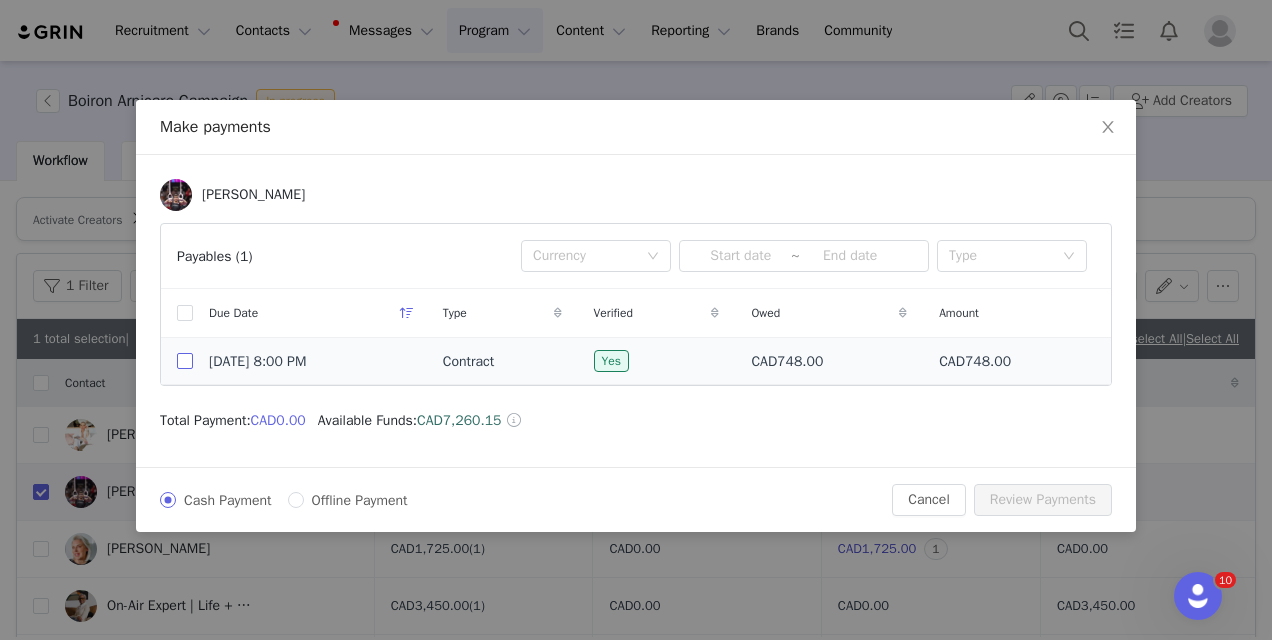 click at bounding box center [185, 361] 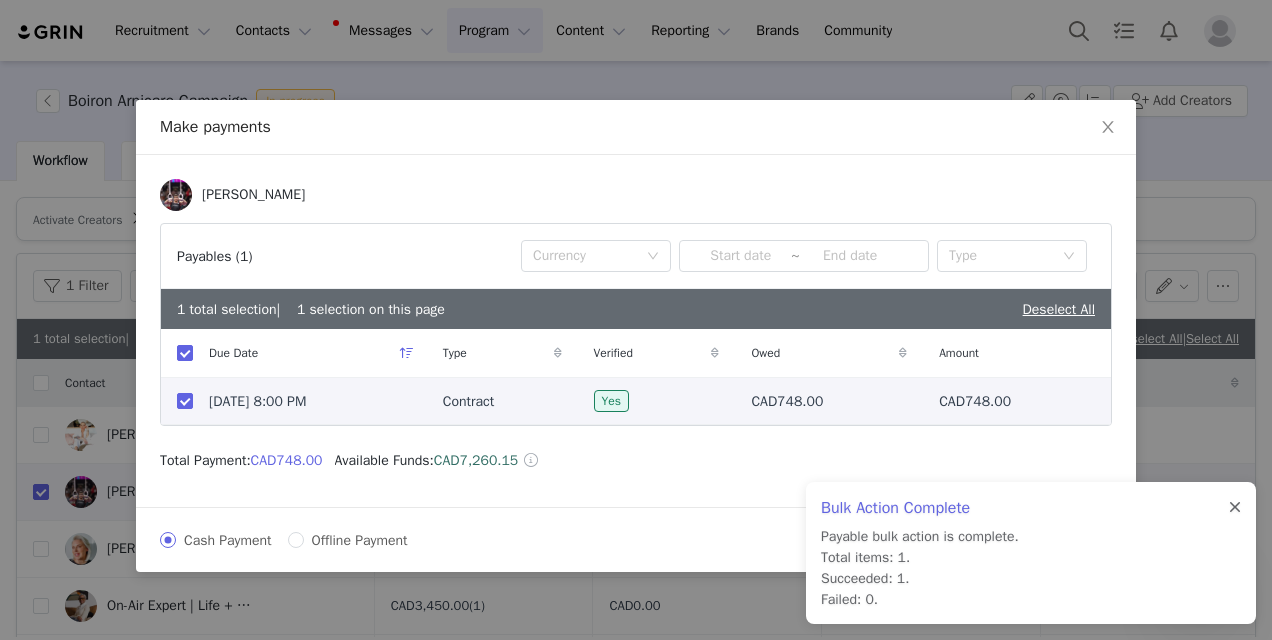 click at bounding box center [1235, 508] 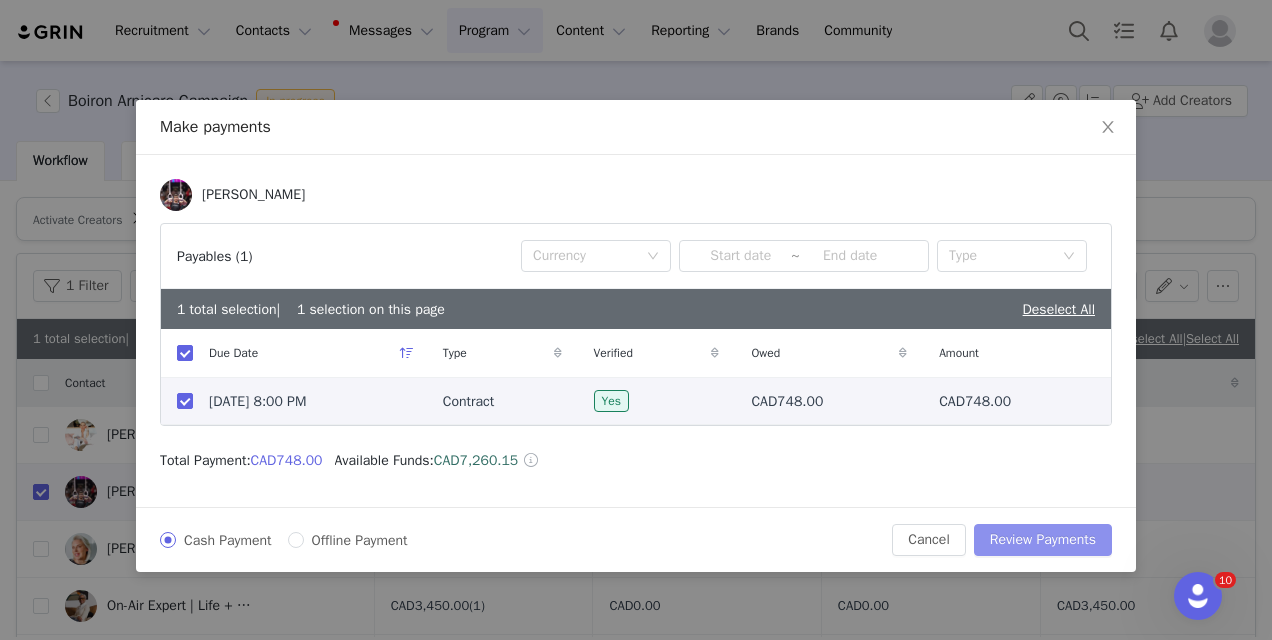 click on "Review Payments" at bounding box center [1043, 540] 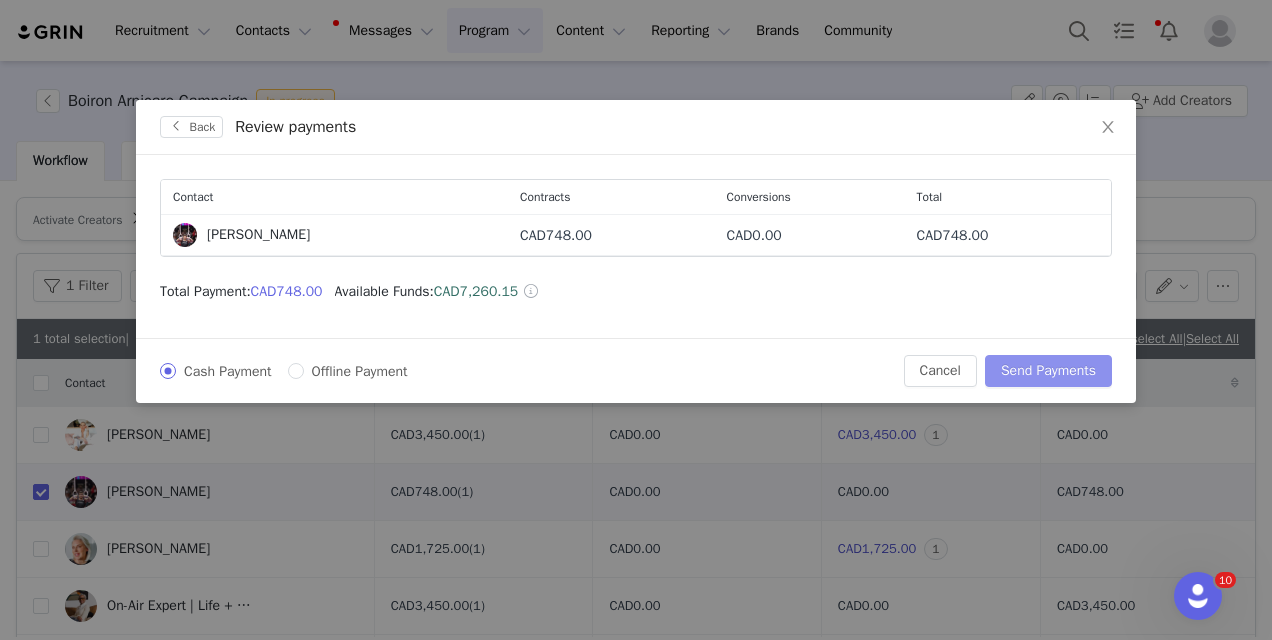 click on "Send Payments" at bounding box center [1048, 371] 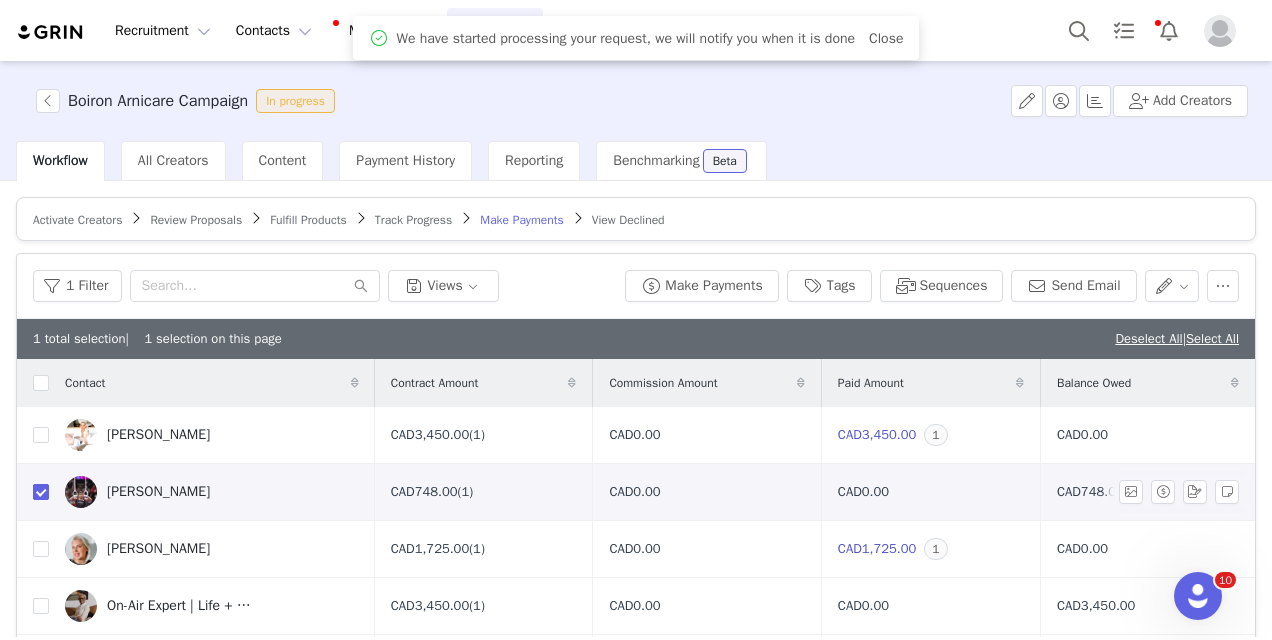 click at bounding box center (41, 492) 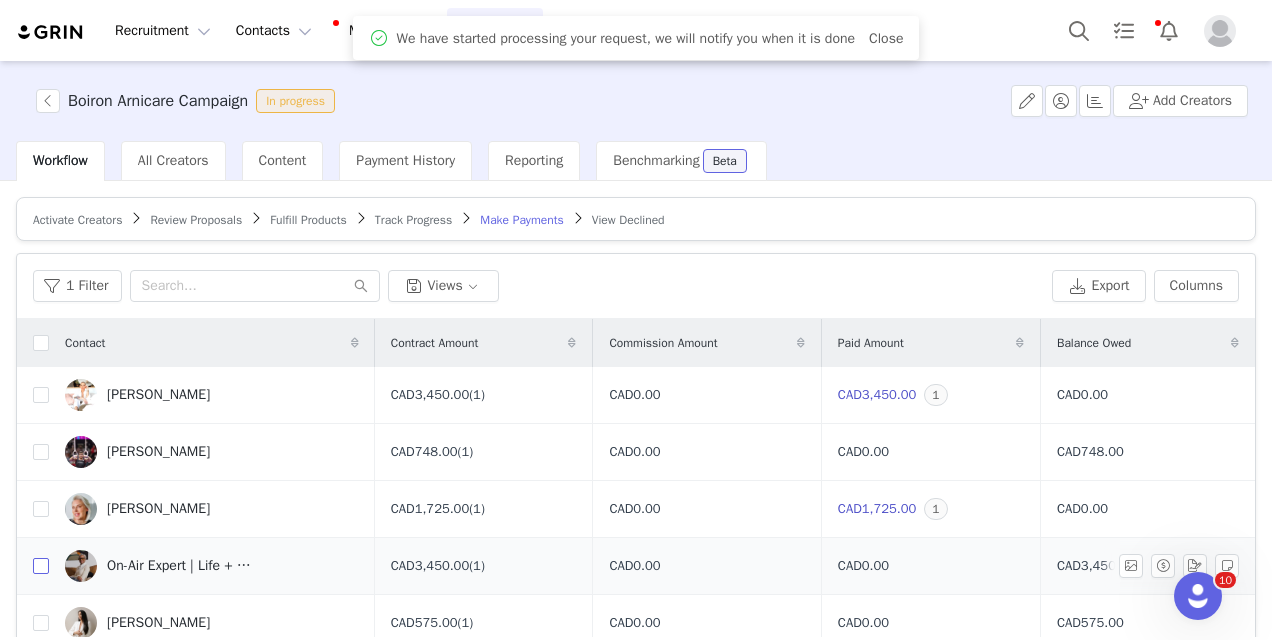 click at bounding box center (41, 566) 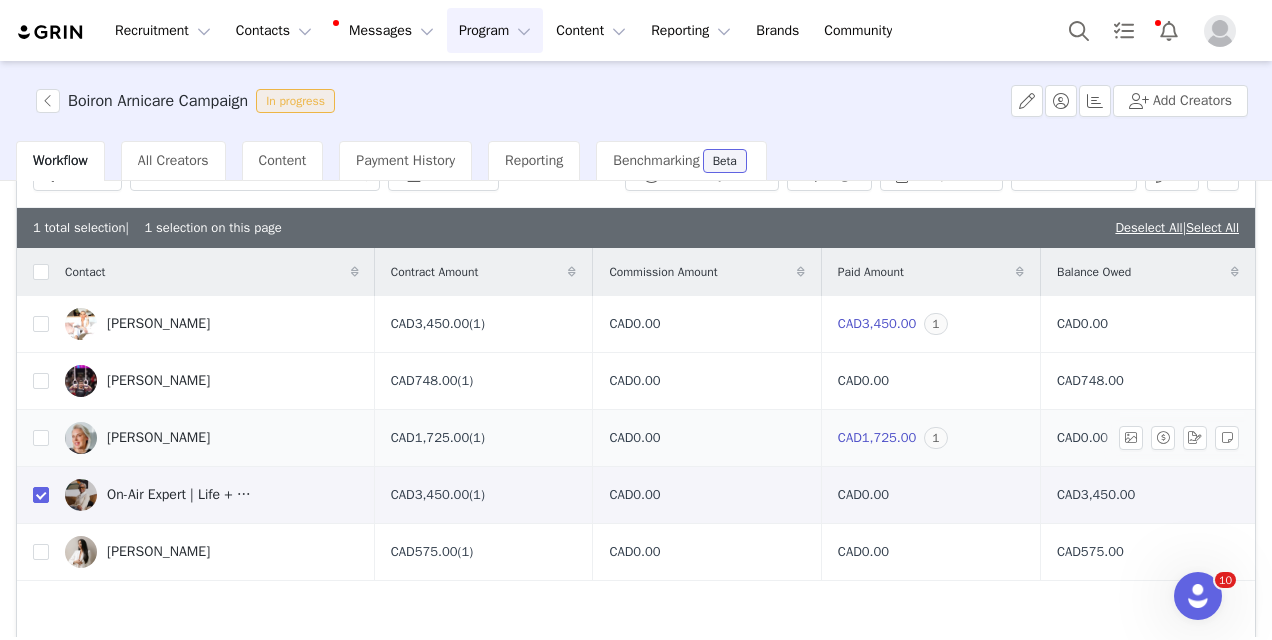 scroll, scrollTop: 127, scrollLeft: 0, axis: vertical 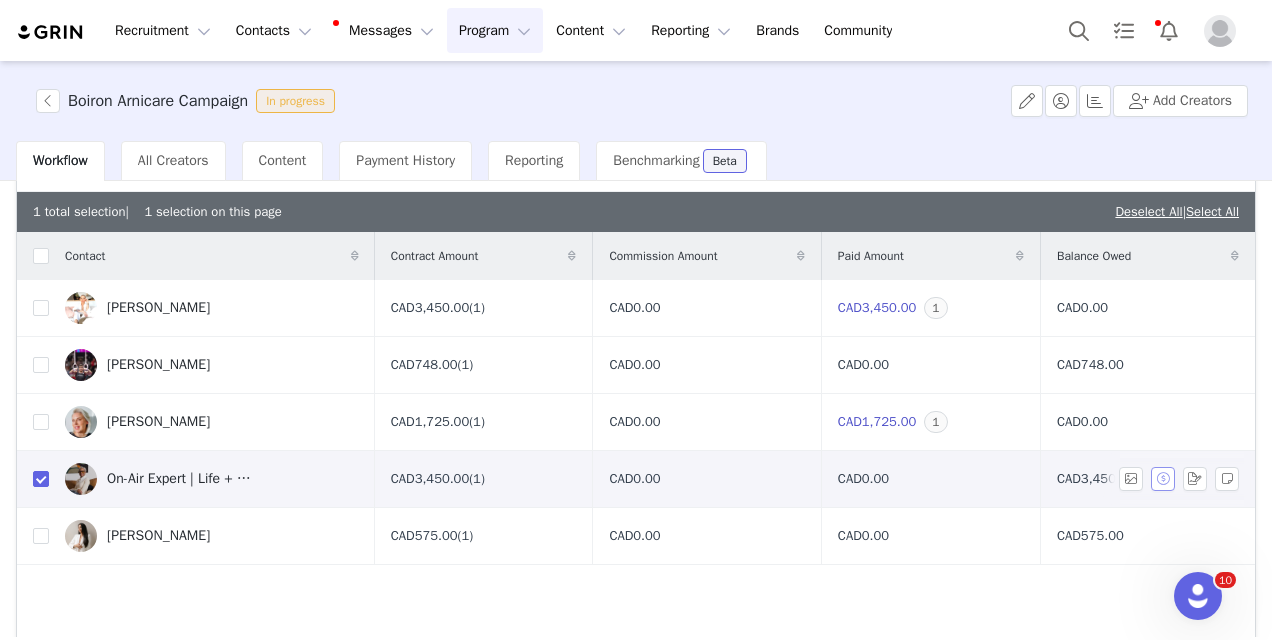 click at bounding box center (1163, 479) 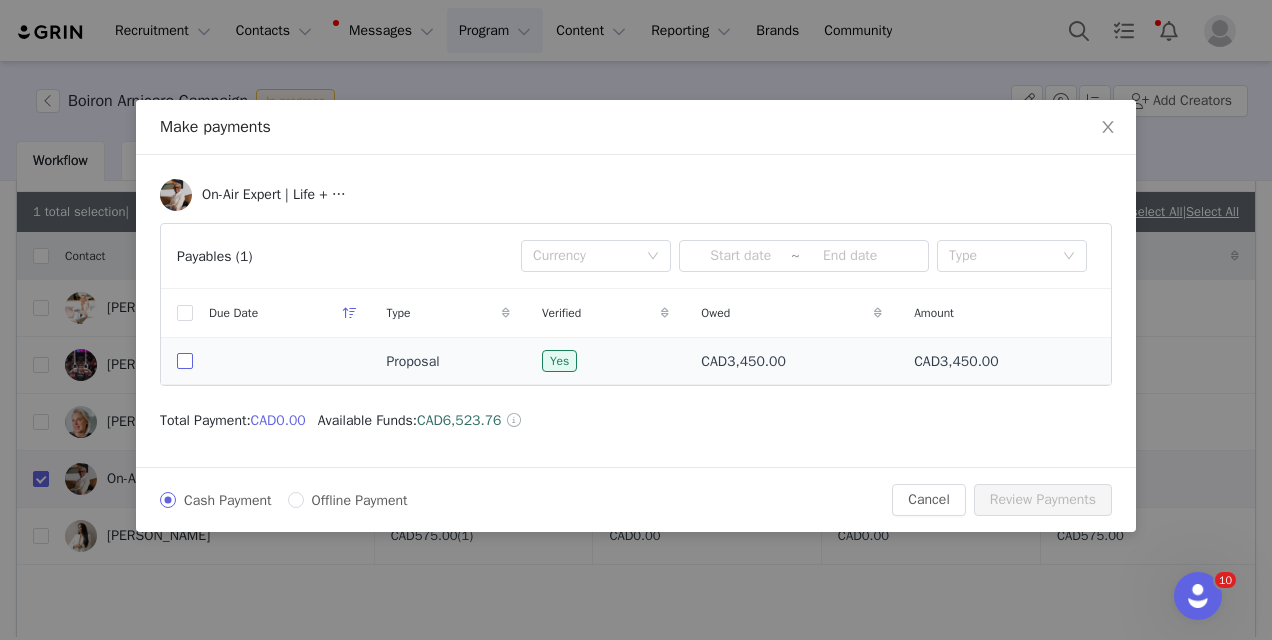 click at bounding box center (185, 361) 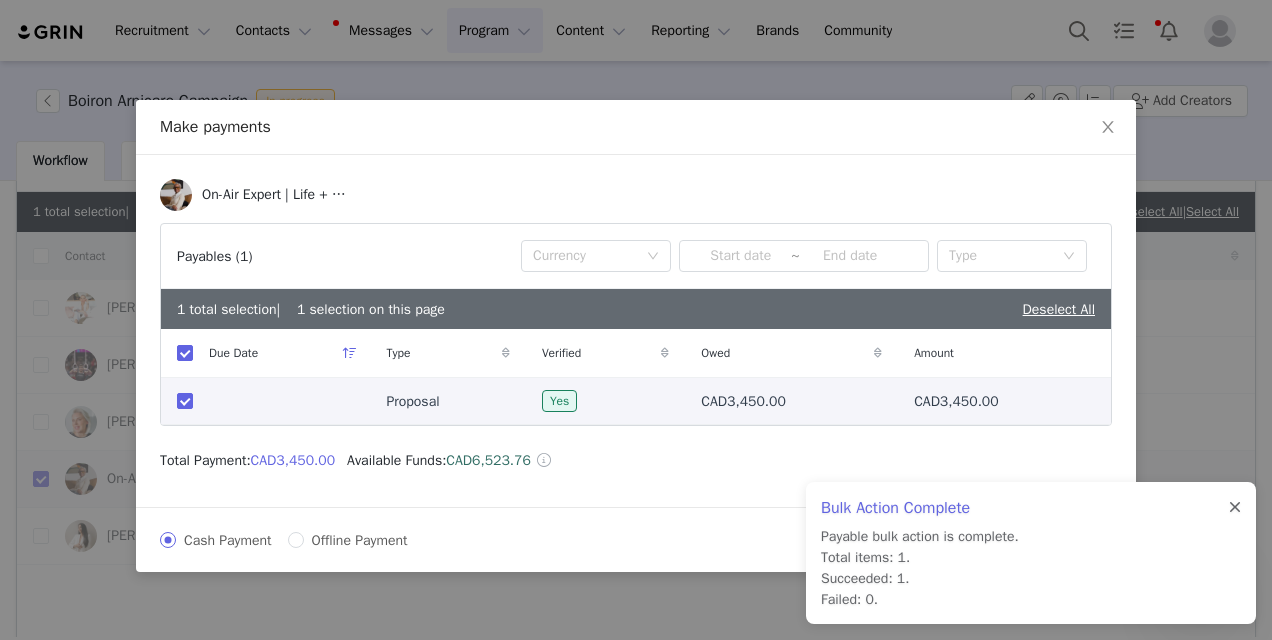 click at bounding box center (1235, 508) 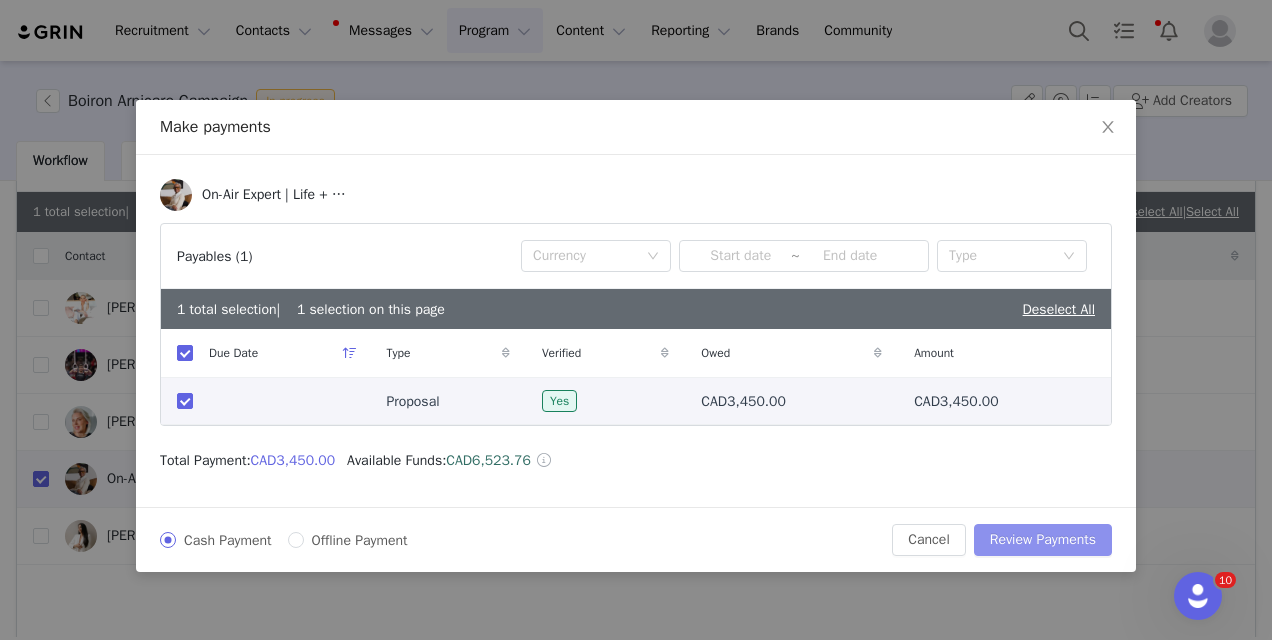 click on "Review Payments" at bounding box center (1043, 540) 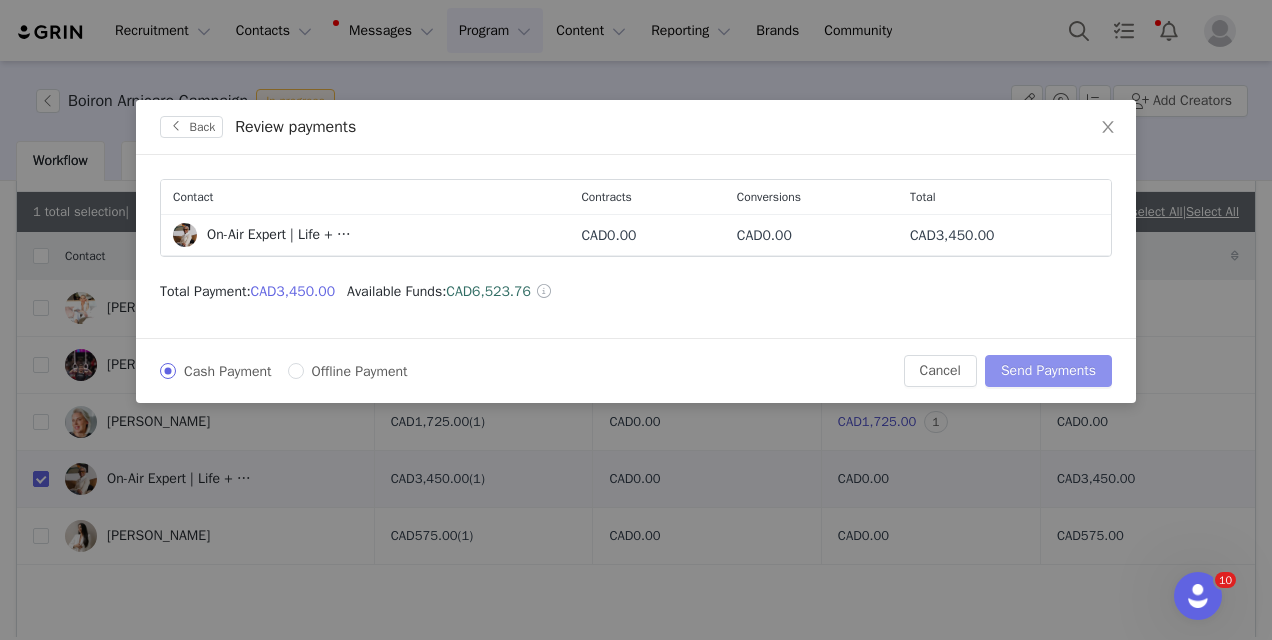 click on "Send Payments" at bounding box center [1048, 371] 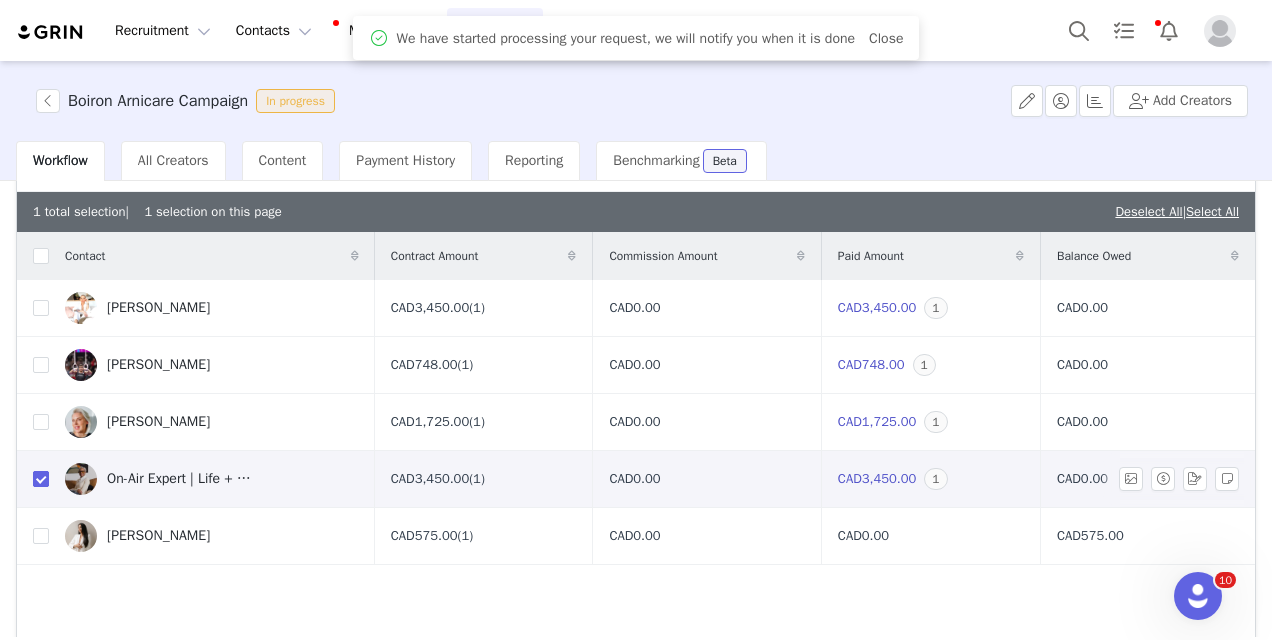 click at bounding box center (41, 479) 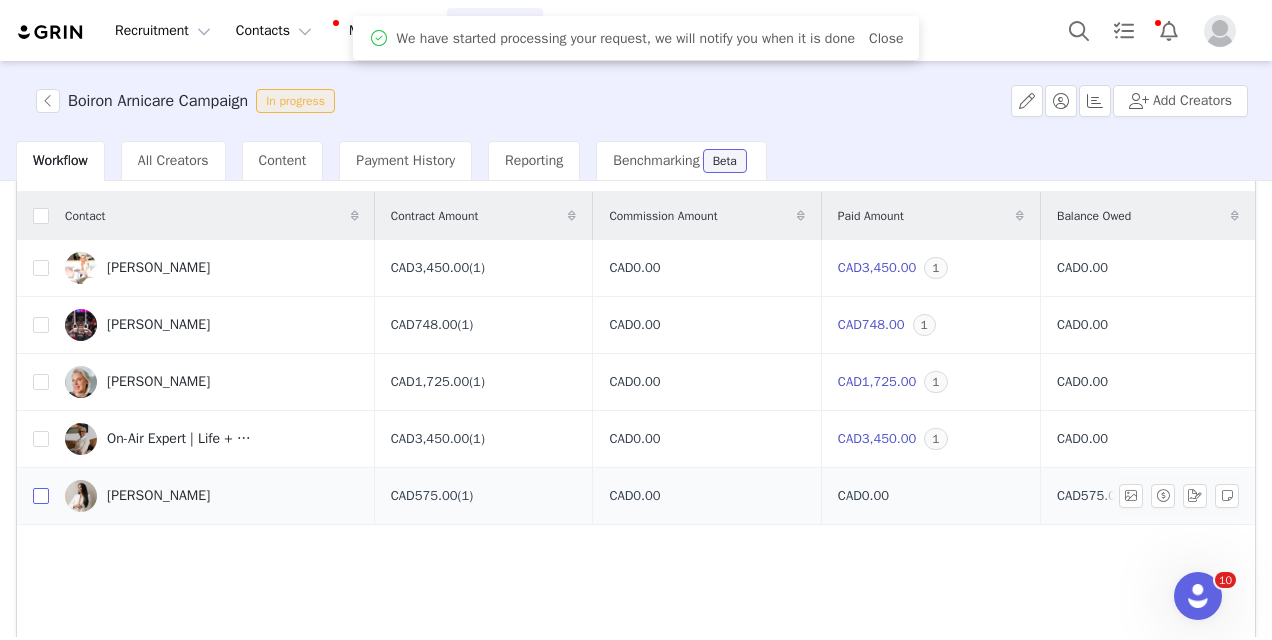 click at bounding box center [41, 496] 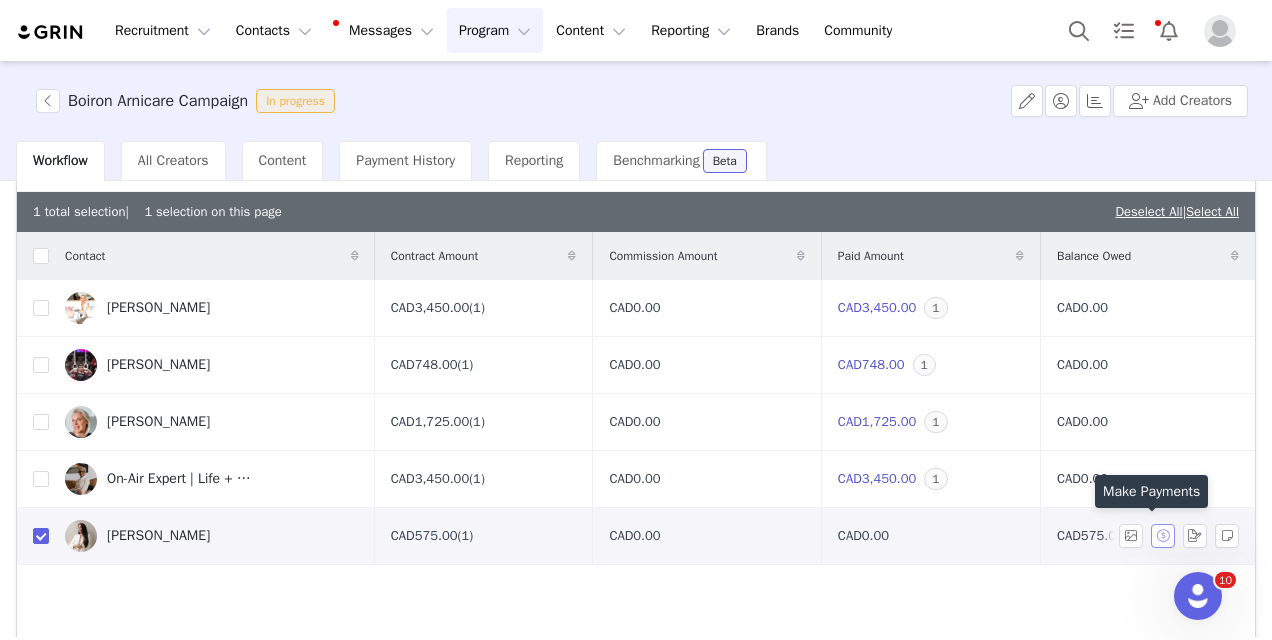 click at bounding box center (1163, 536) 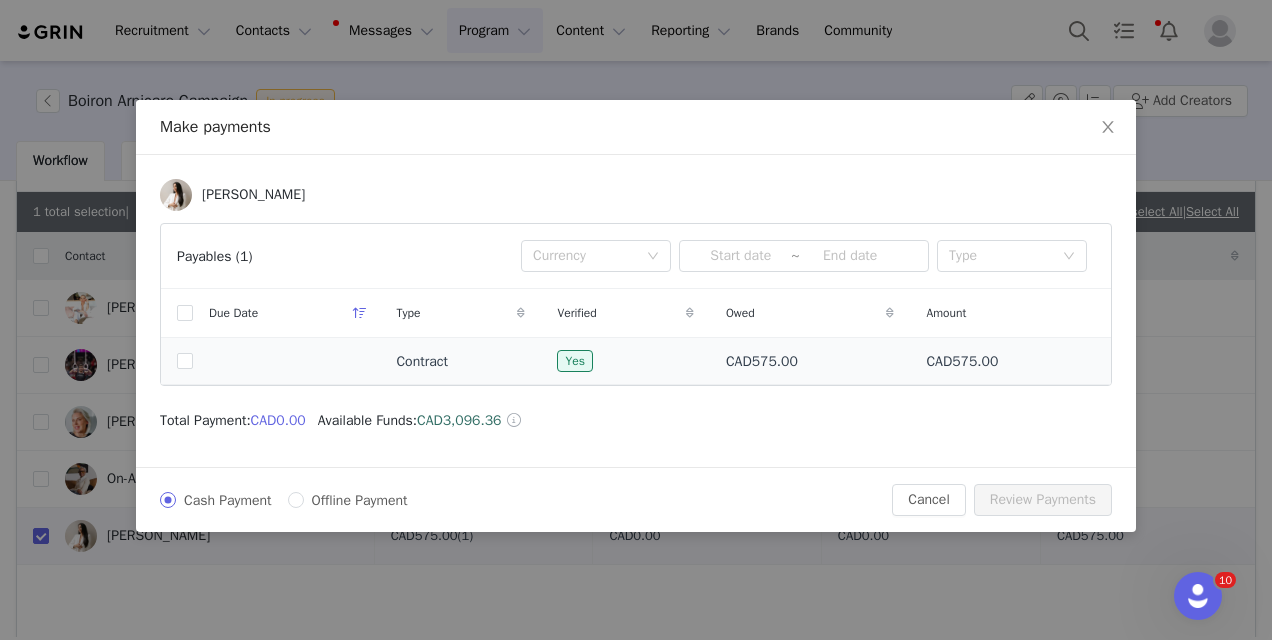 click at bounding box center [177, 361] 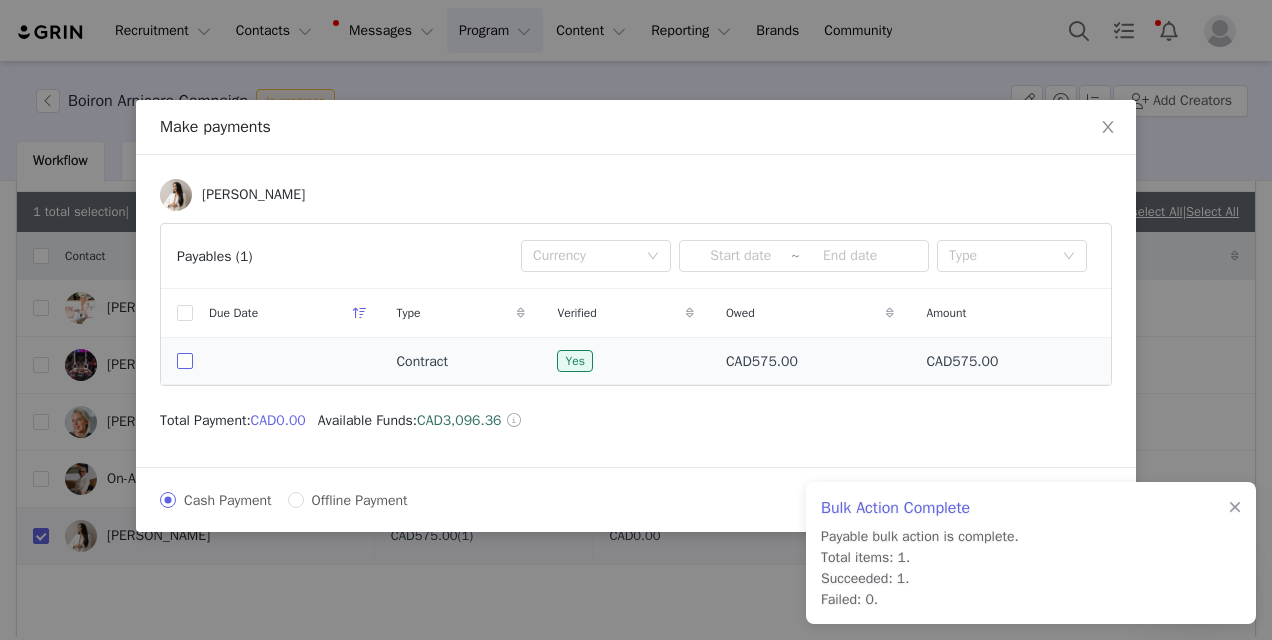 click at bounding box center [185, 361] 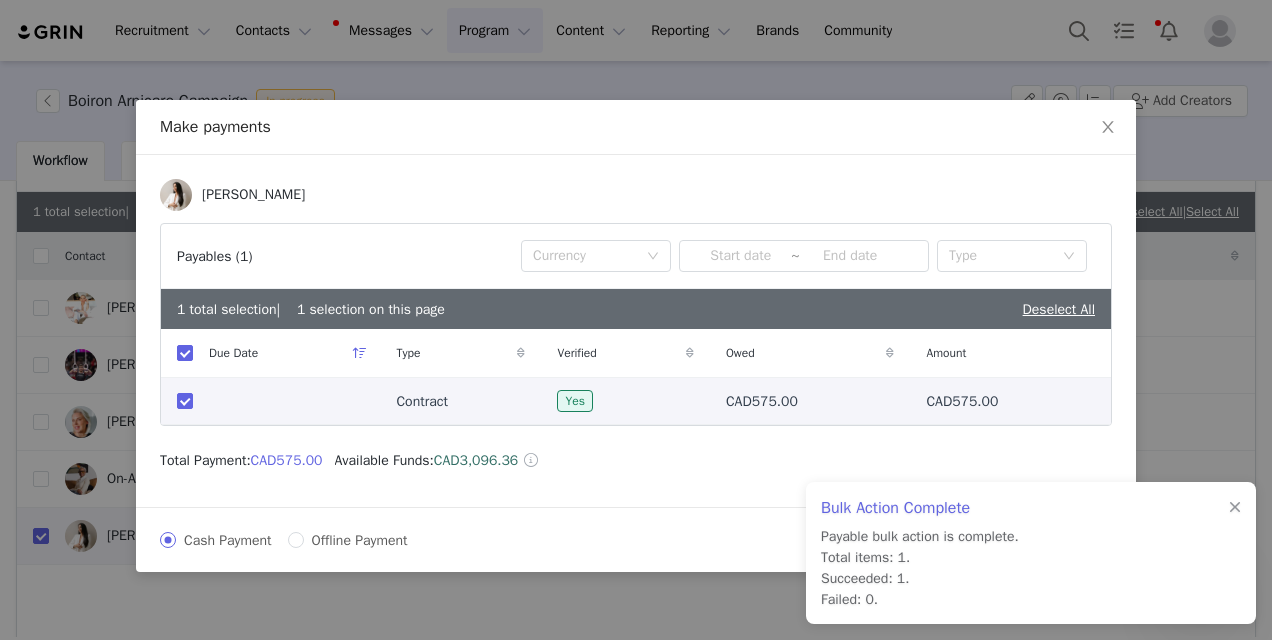 click on "Bulk Action Complete Payable bulk action is complete. Total items: 1. Succeeded: 1. Failed: 0." at bounding box center [1031, 553] 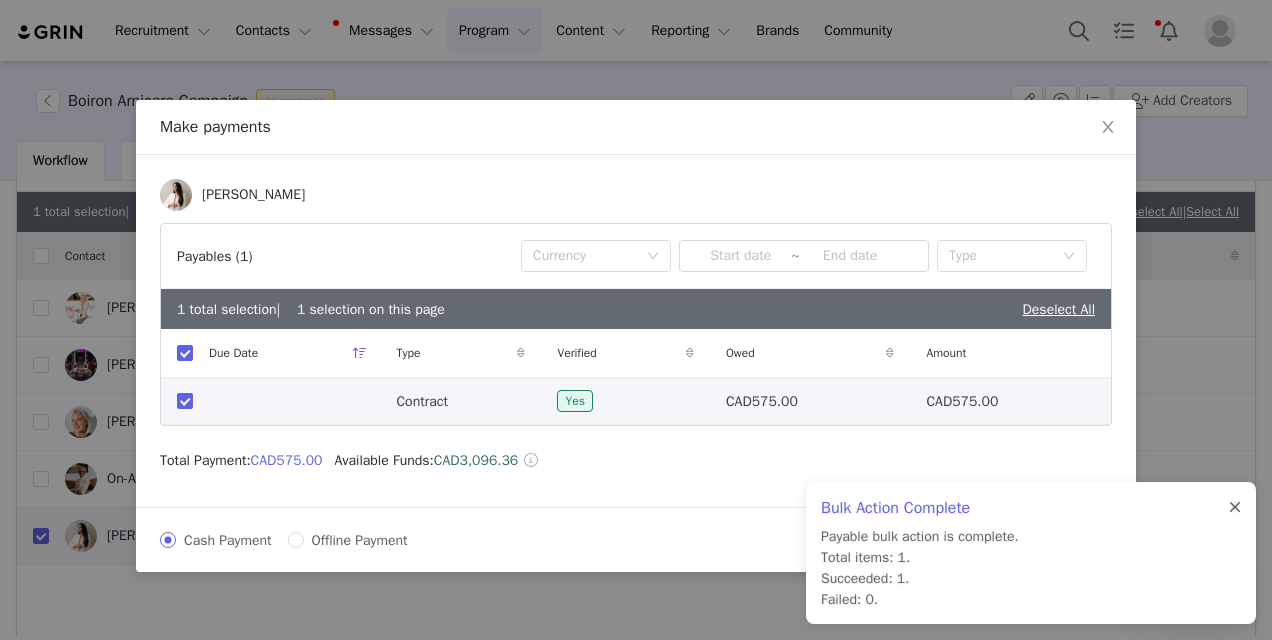 click at bounding box center [1235, 508] 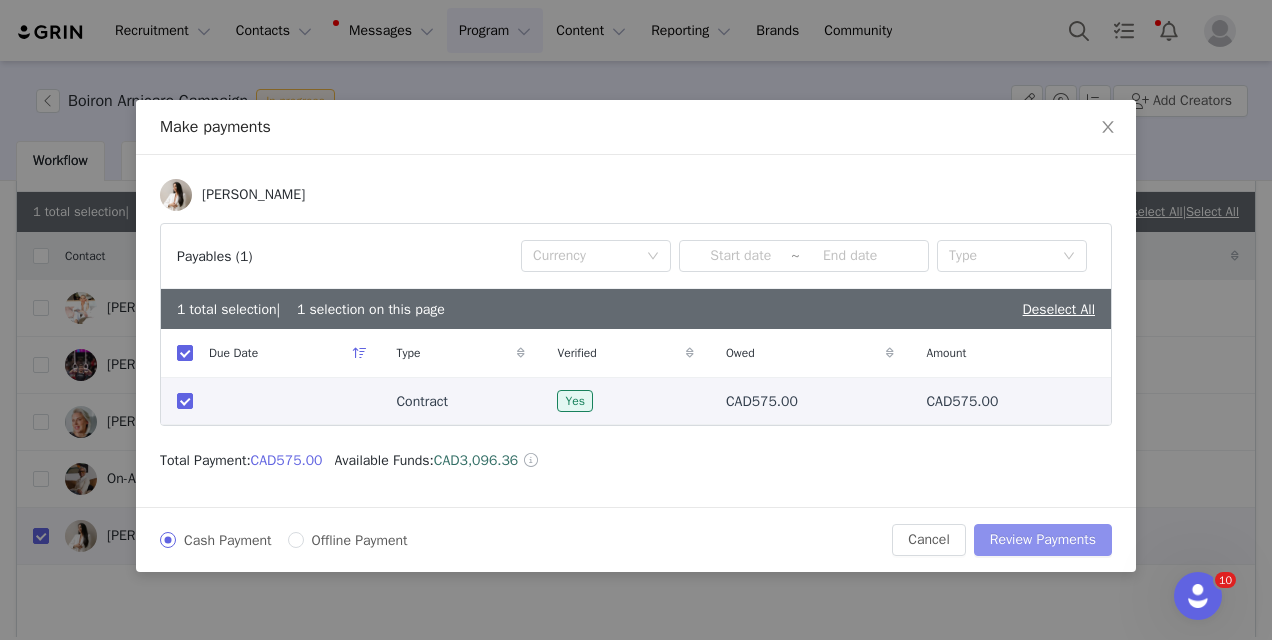 click on "Review Payments" at bounding box center (1043, 540) 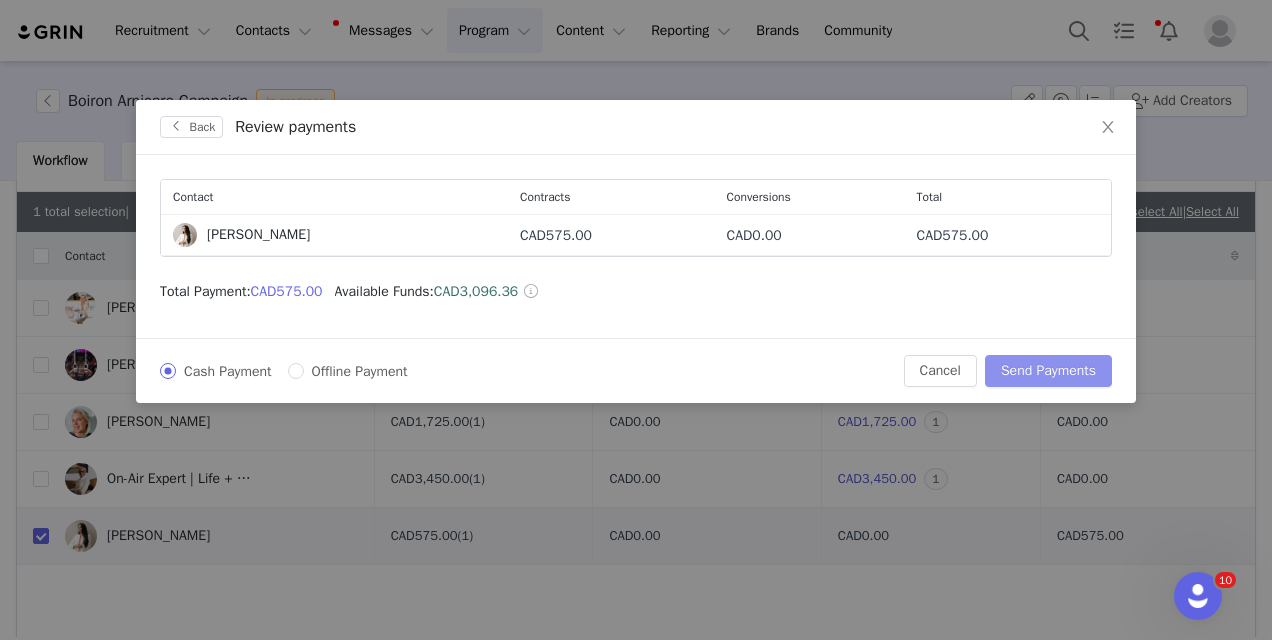 click on "Send Payments" at bounding box center [1048, 371] 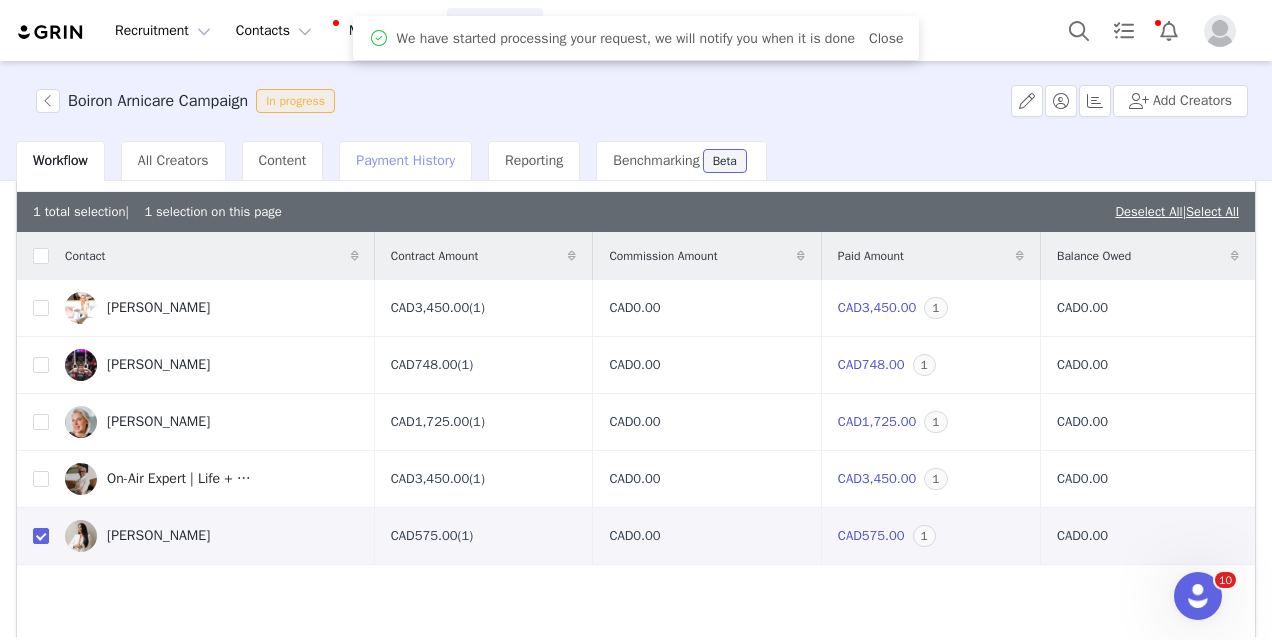 click on "Payment History" at bounding box center [405, 160] 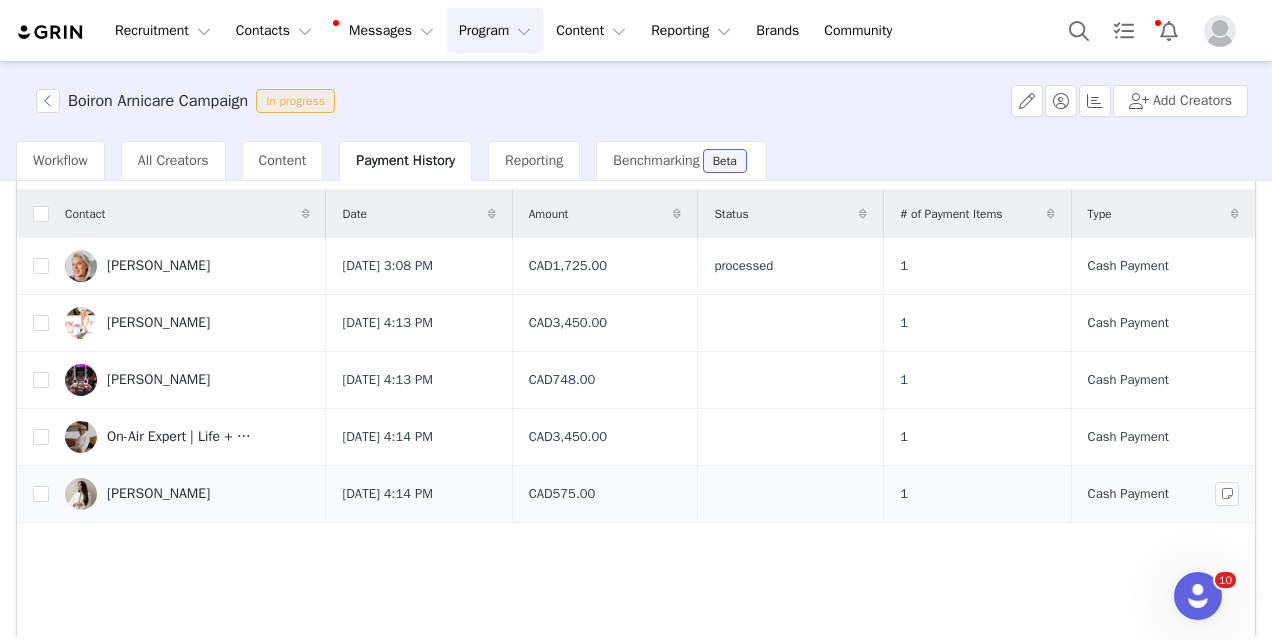 scroll, scrollTop: 72, scrollLeft: 0, axis: vertical 